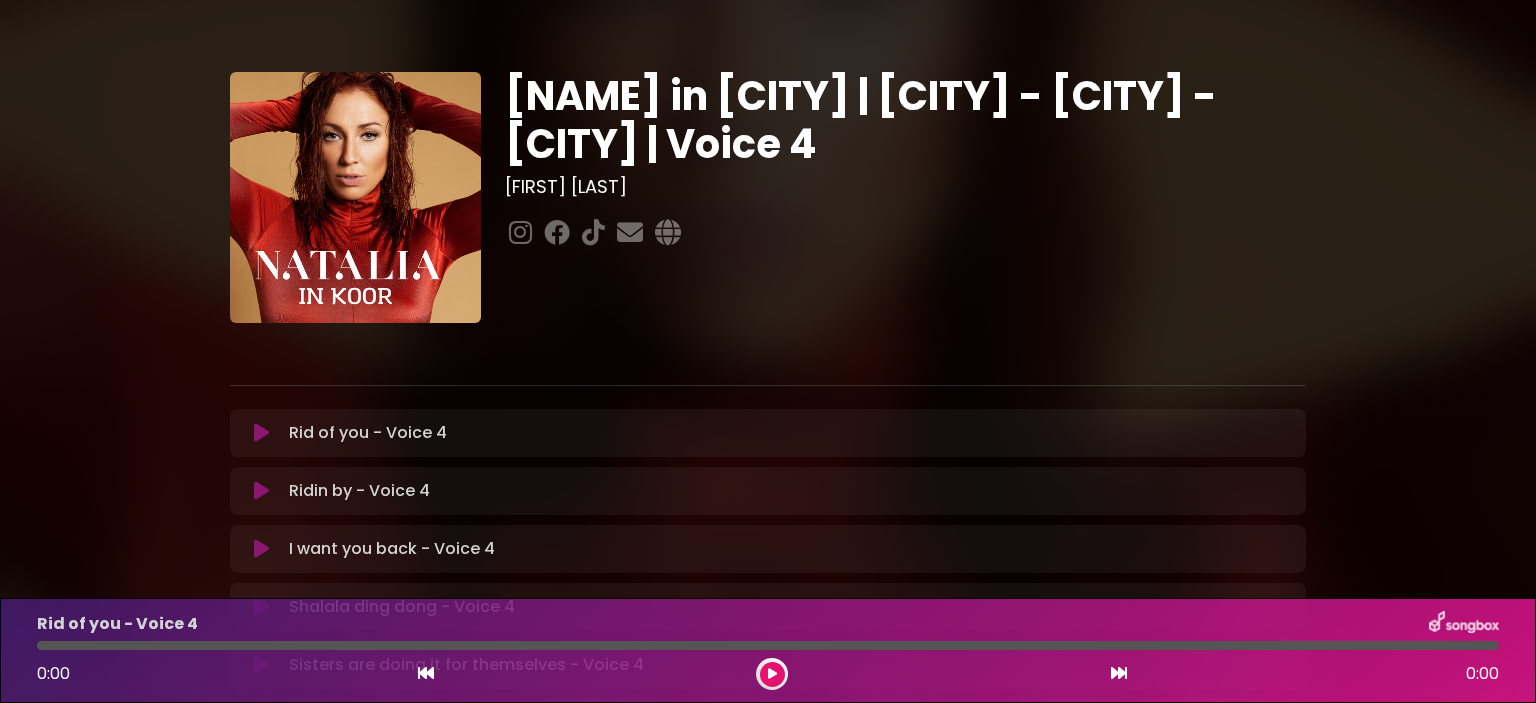 scroll, scrollTop: 0, scrollLeft: 0, axis: both 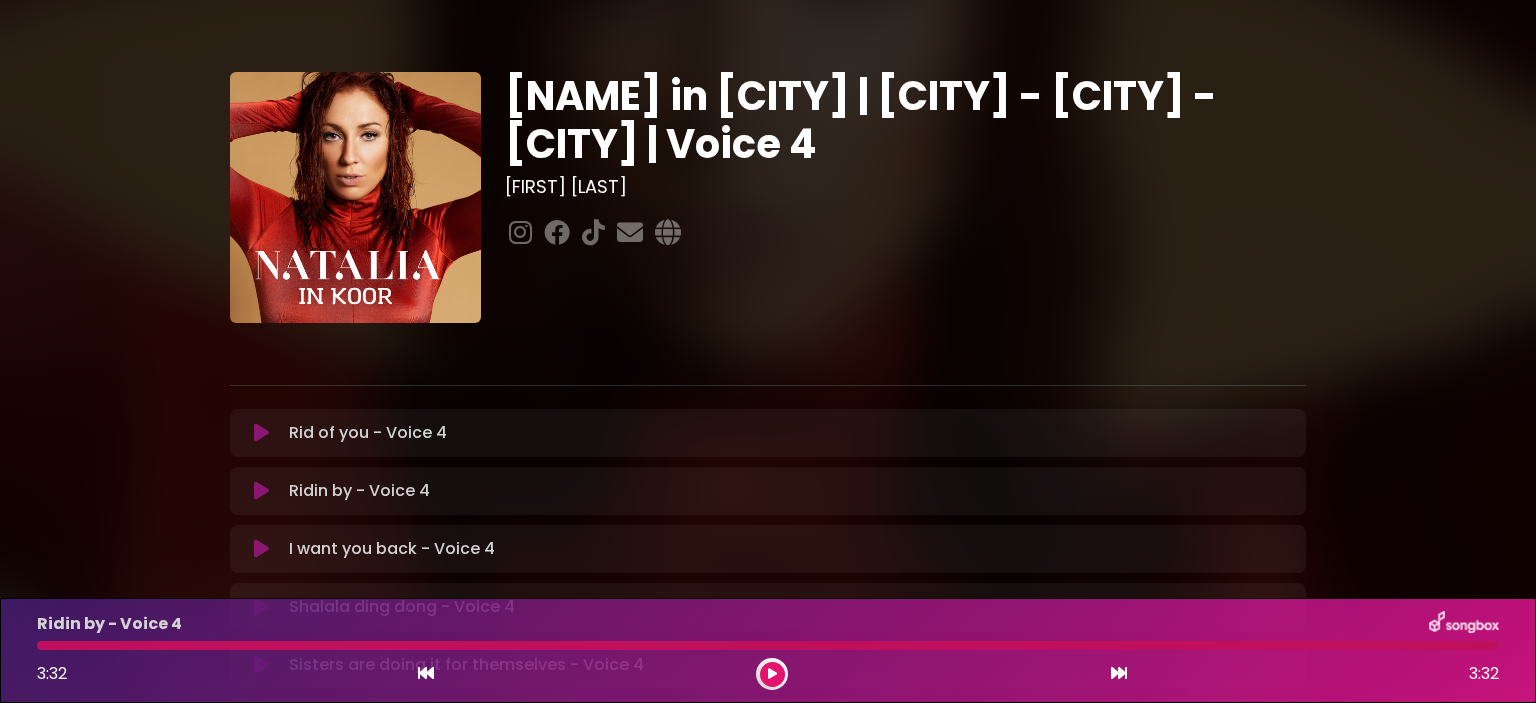 click at bounding box center (261, 433) 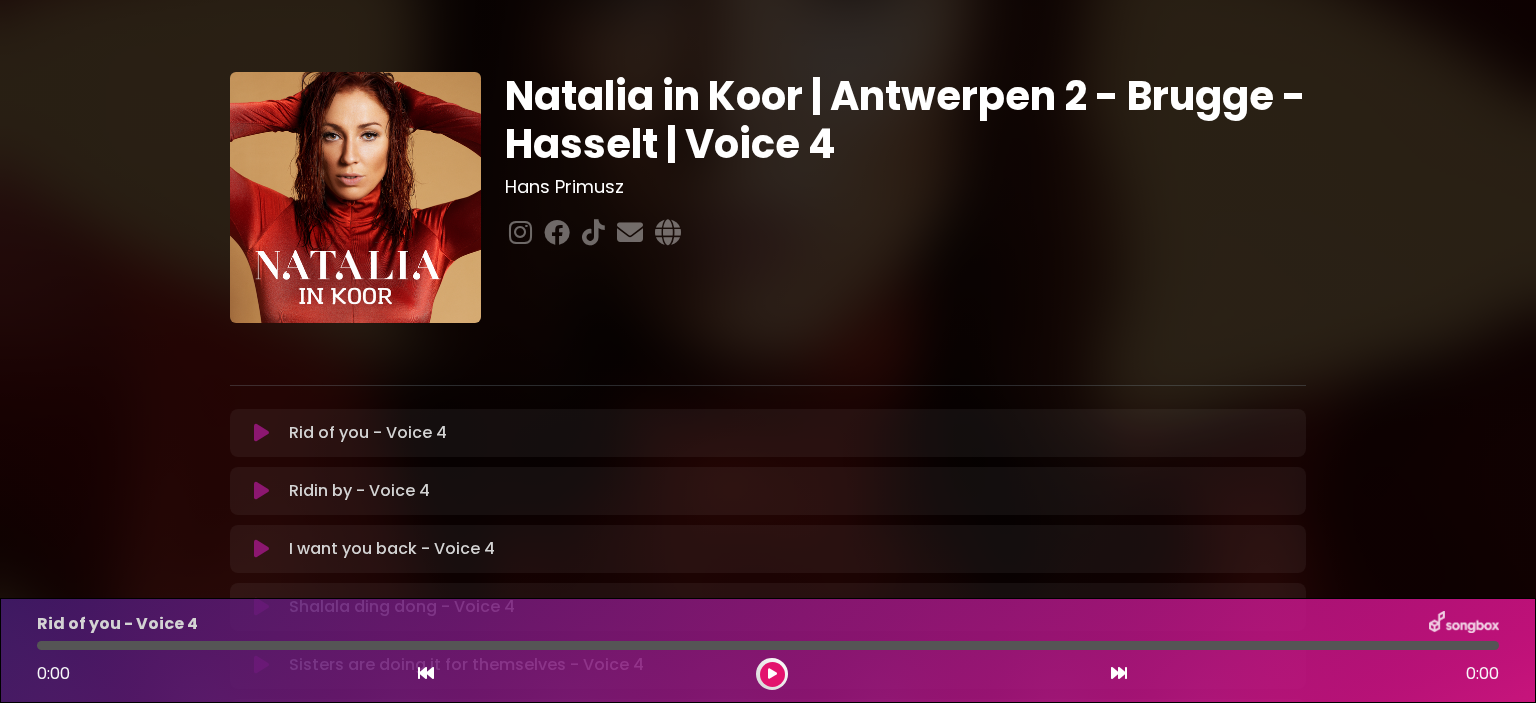 scroll, scrollTop: 0, scrollLeft: 0, axis: both 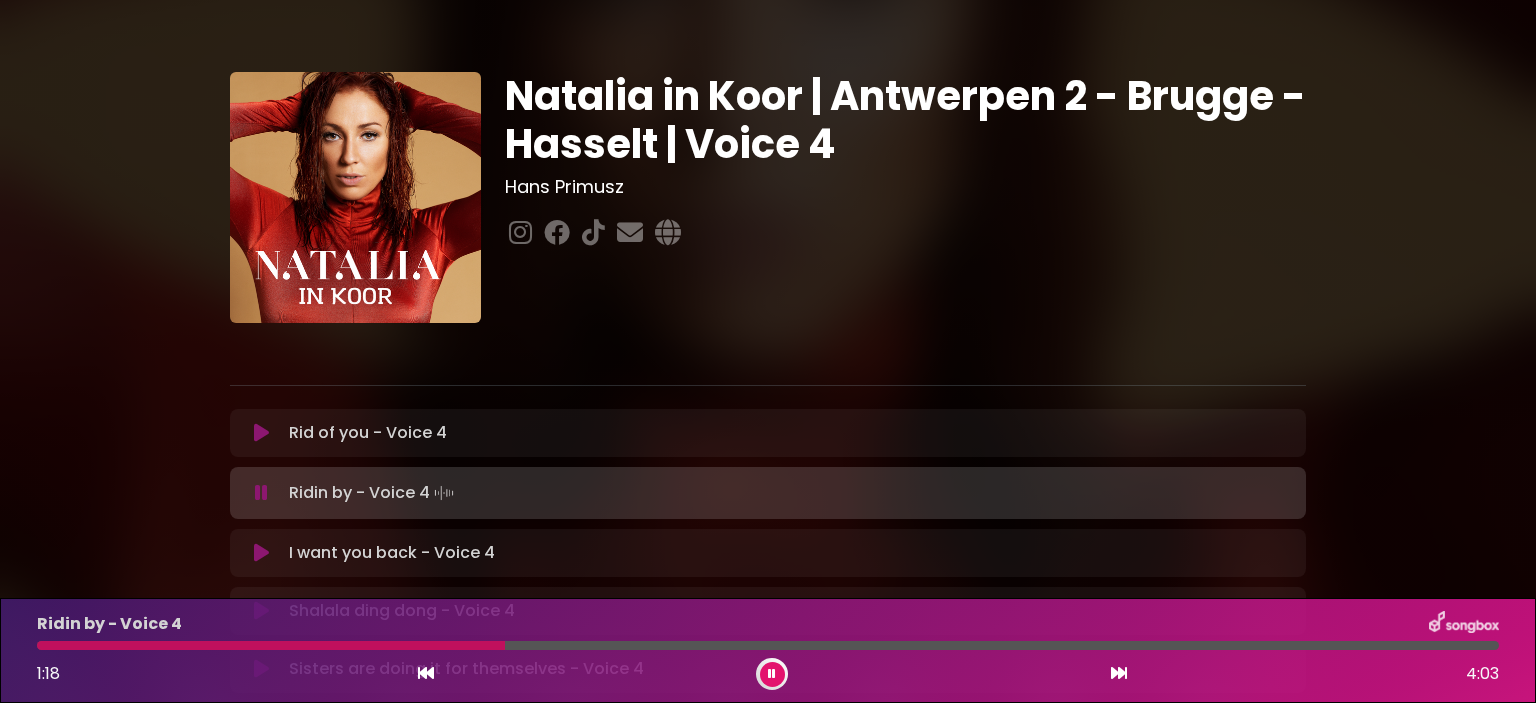 click at bounding box center (271, 645) 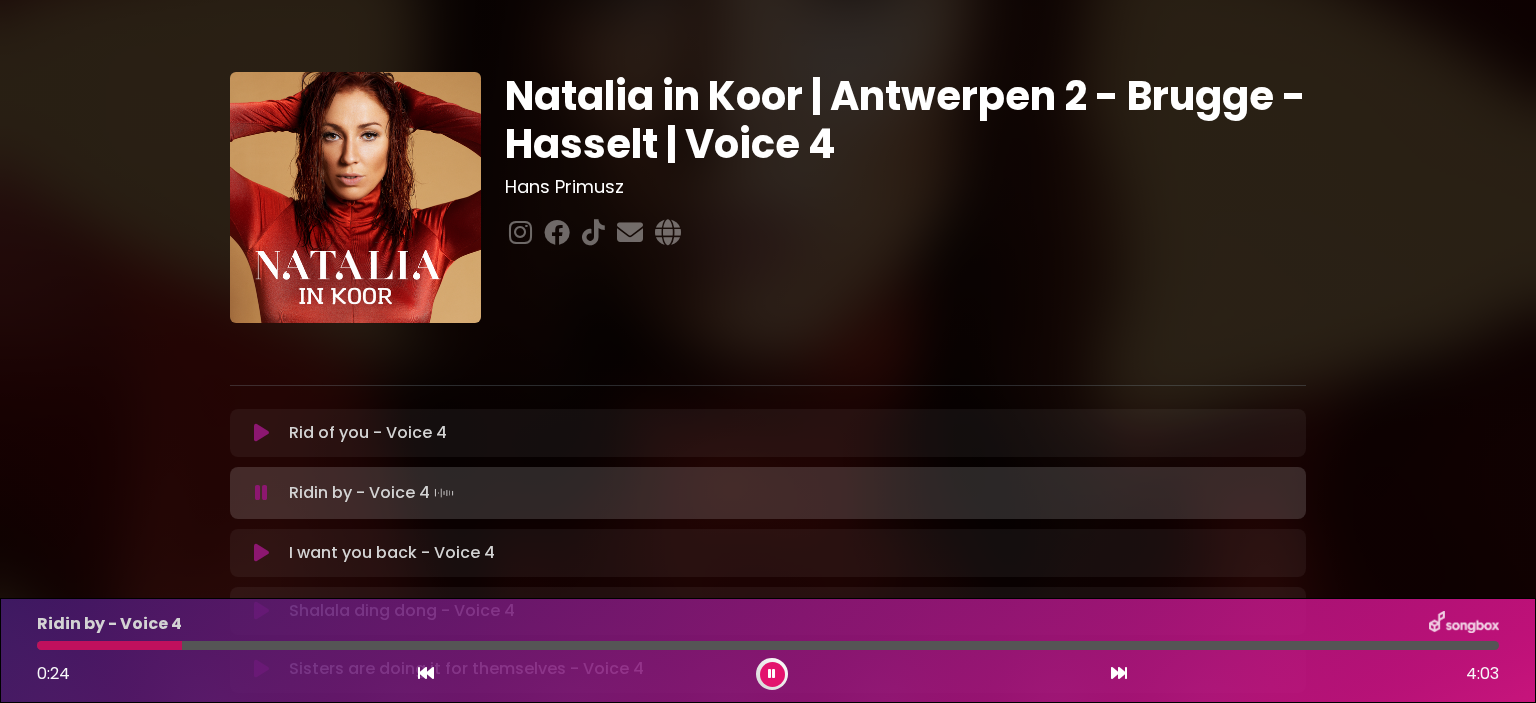 click at bounding box center [768, 645] 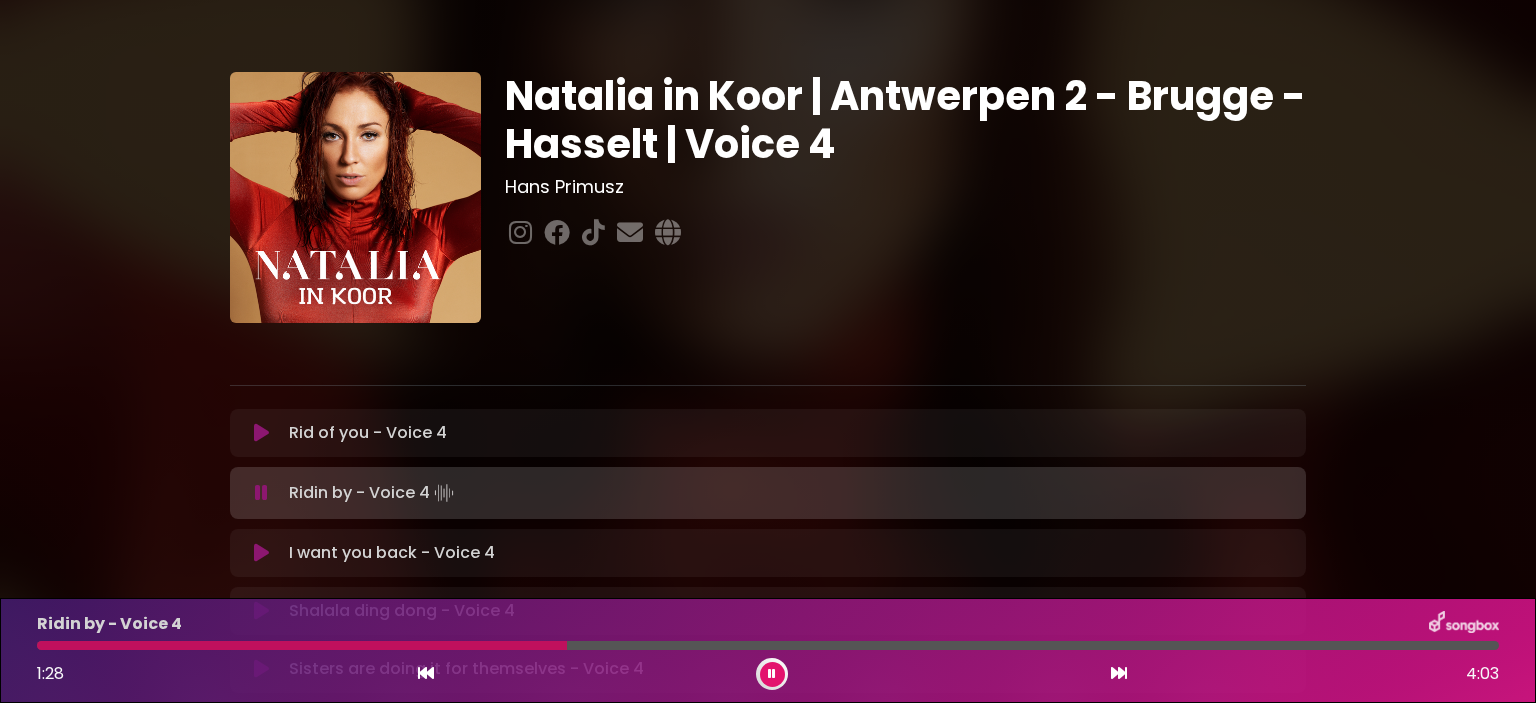 click at bounding box center (302, 645) 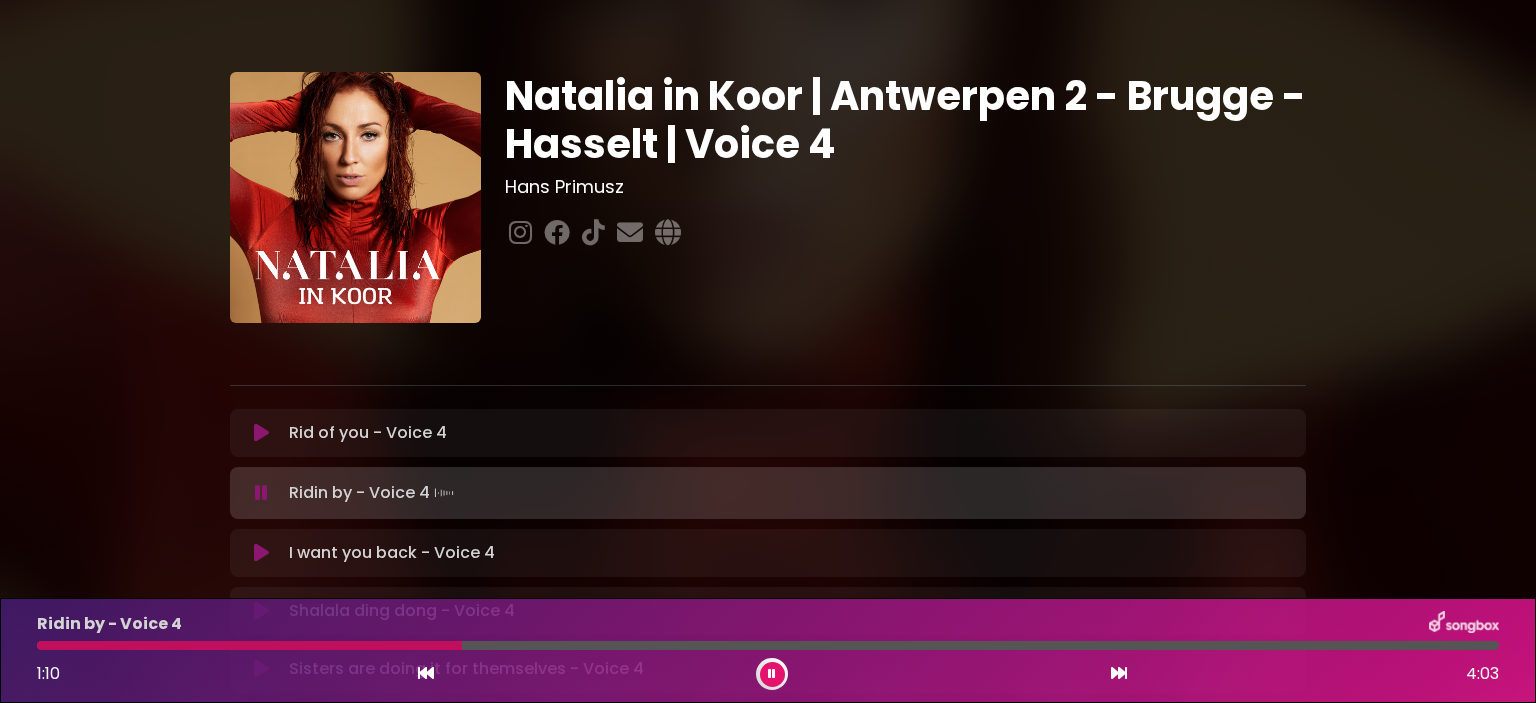 click at bounding box center (249, 645) 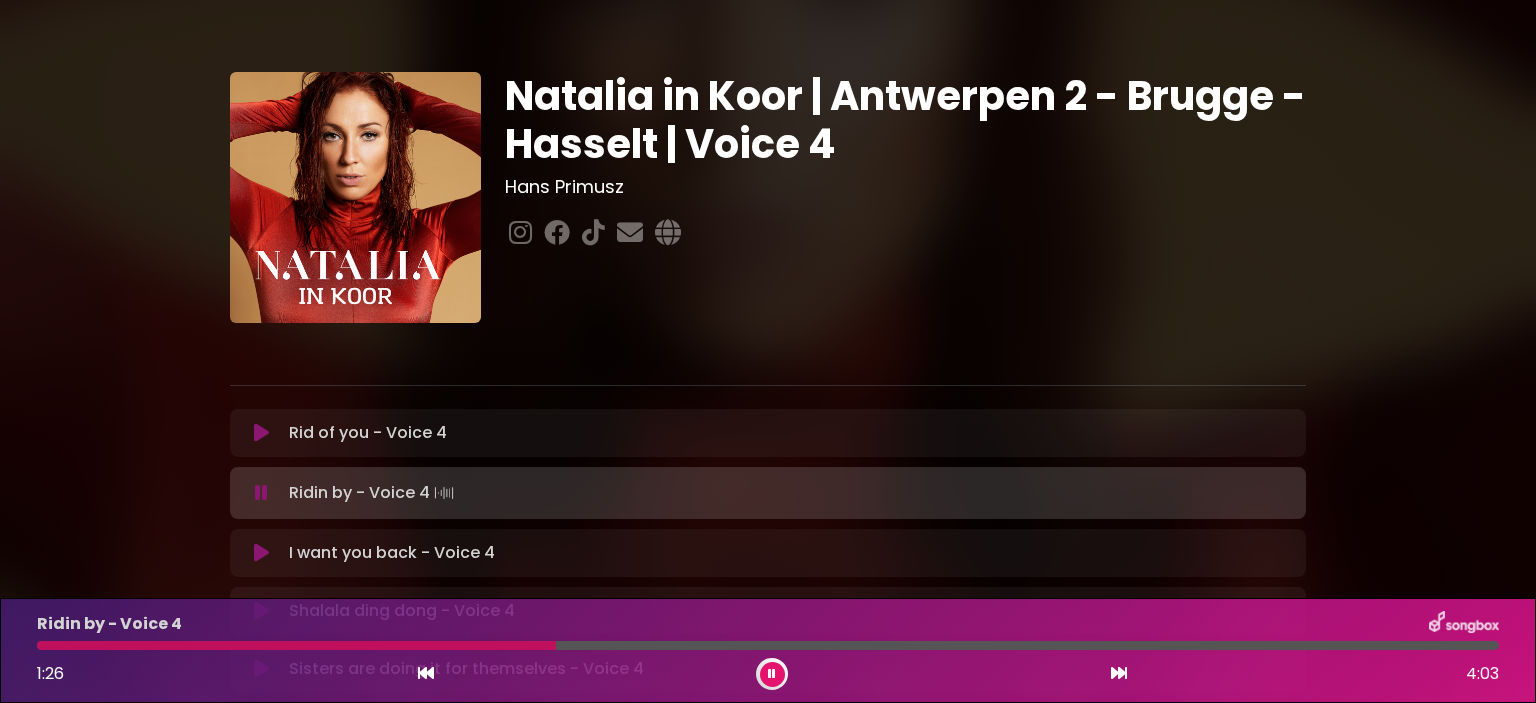 click at bounding box center (296, 645) 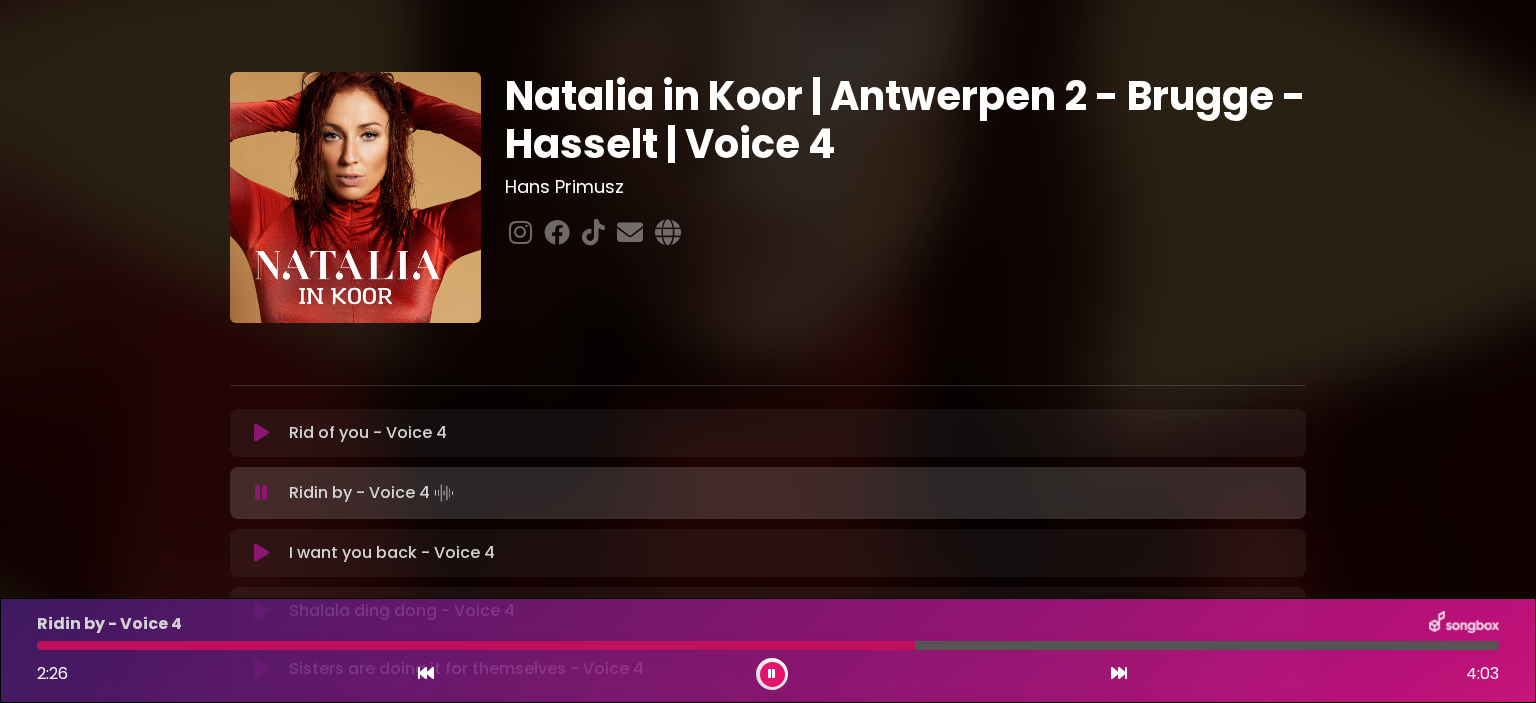 click at bounding box center [476, 645] 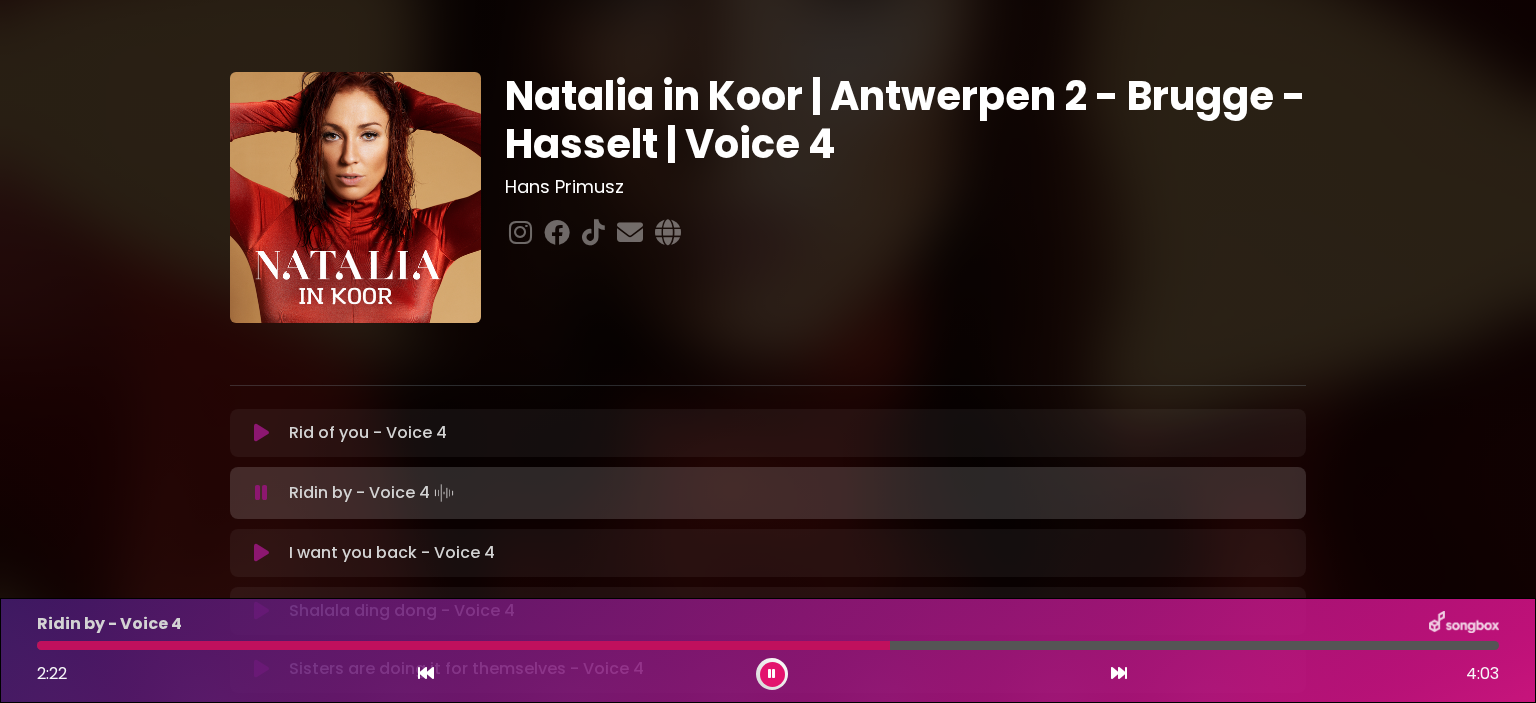 click at bounding box center (463, 645) 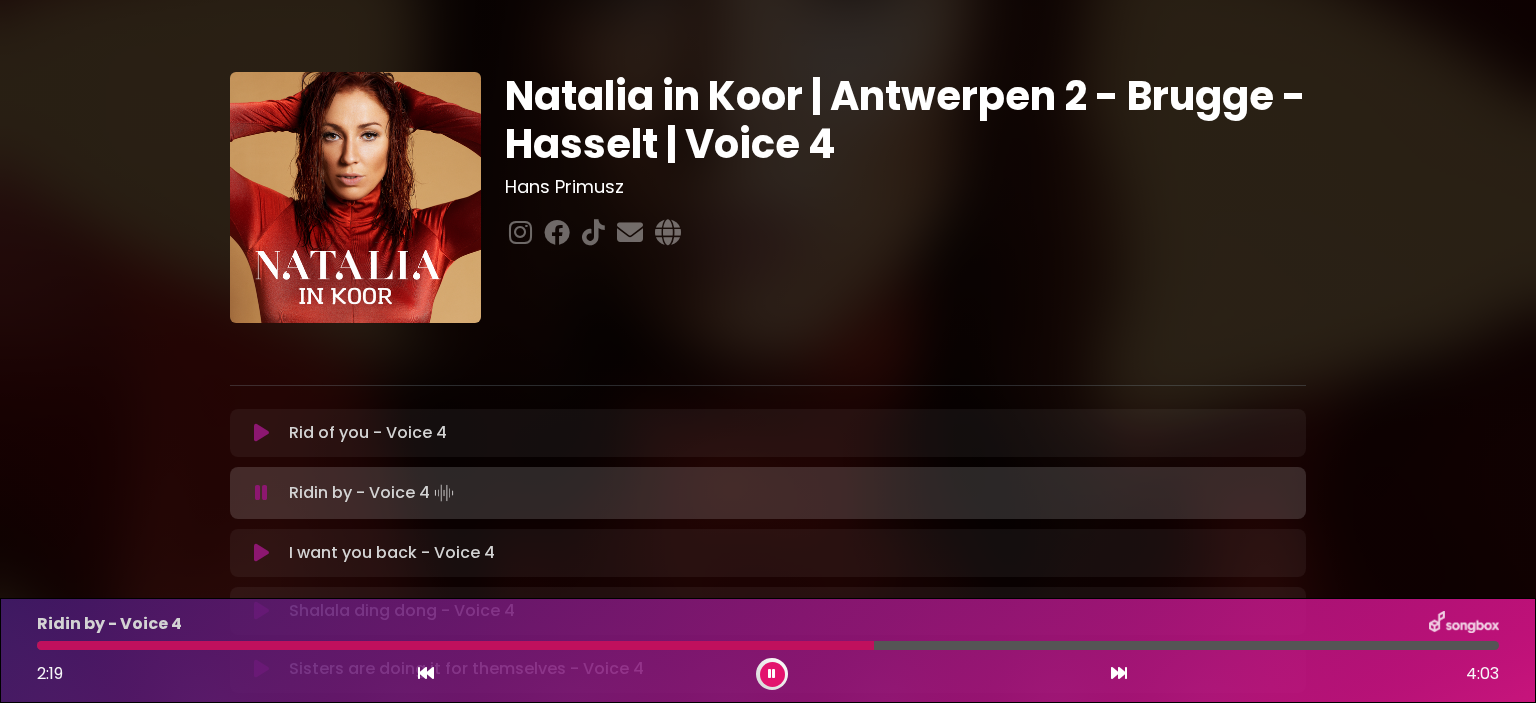 click at bounding box center (455, 645) 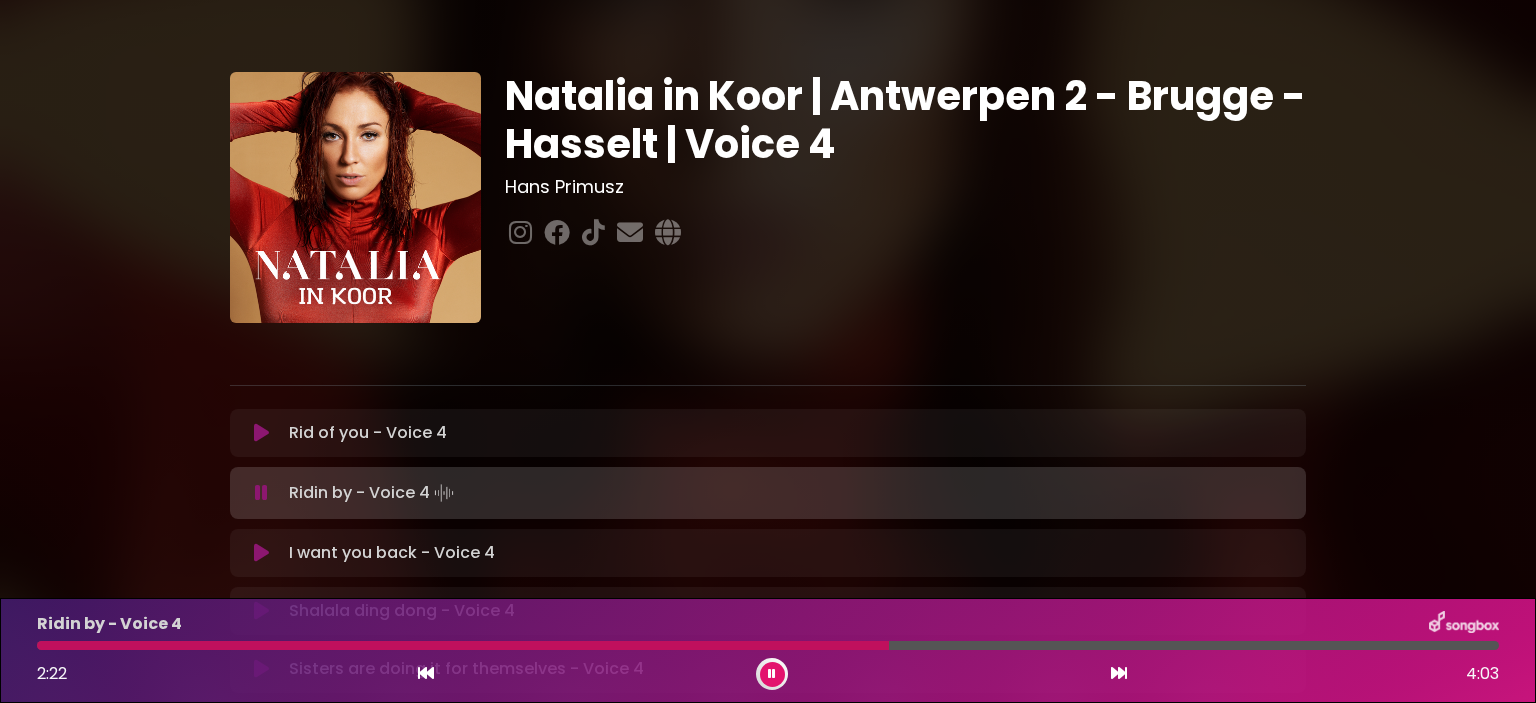 click at bounding box center (463, 645) 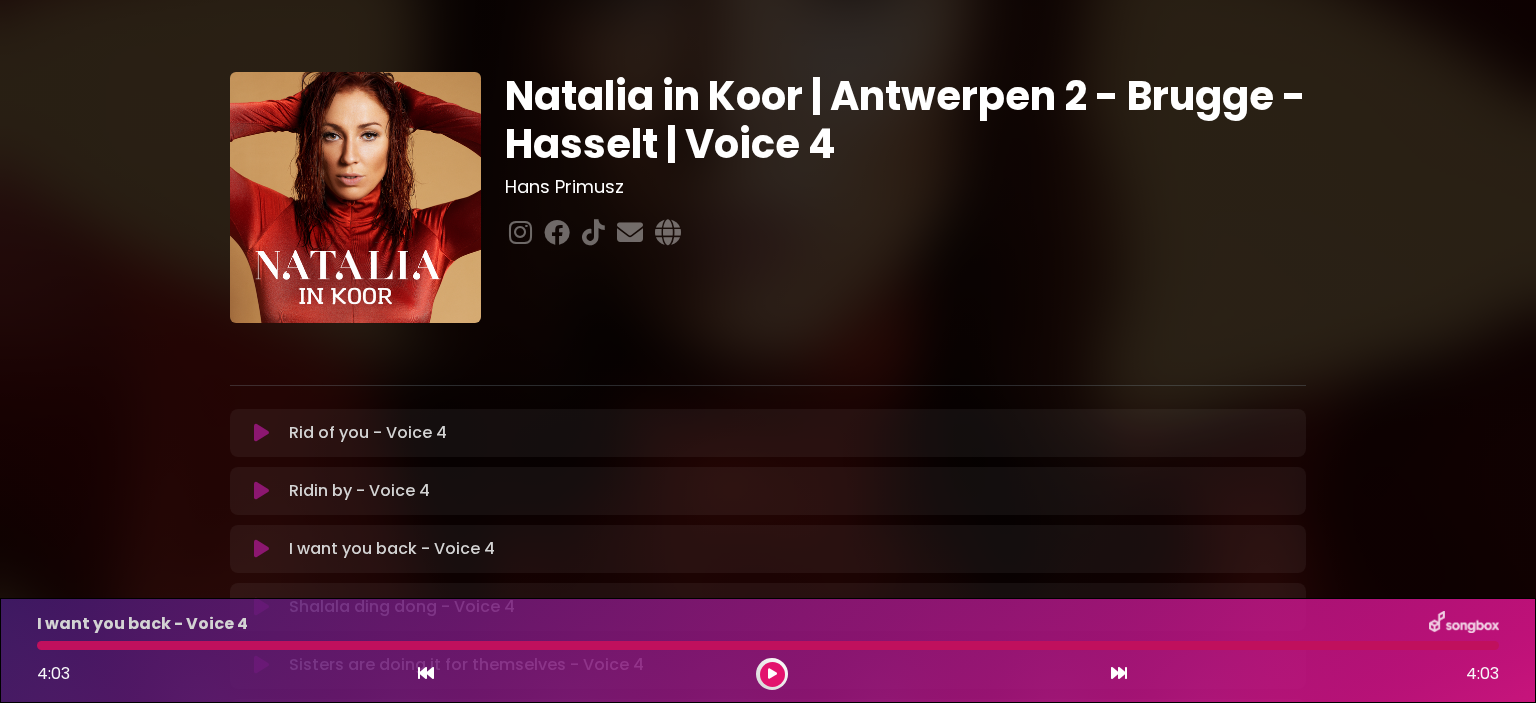 click on "I want you back - Voice 4
4:03
4:03" at bounding box center [768, 650] 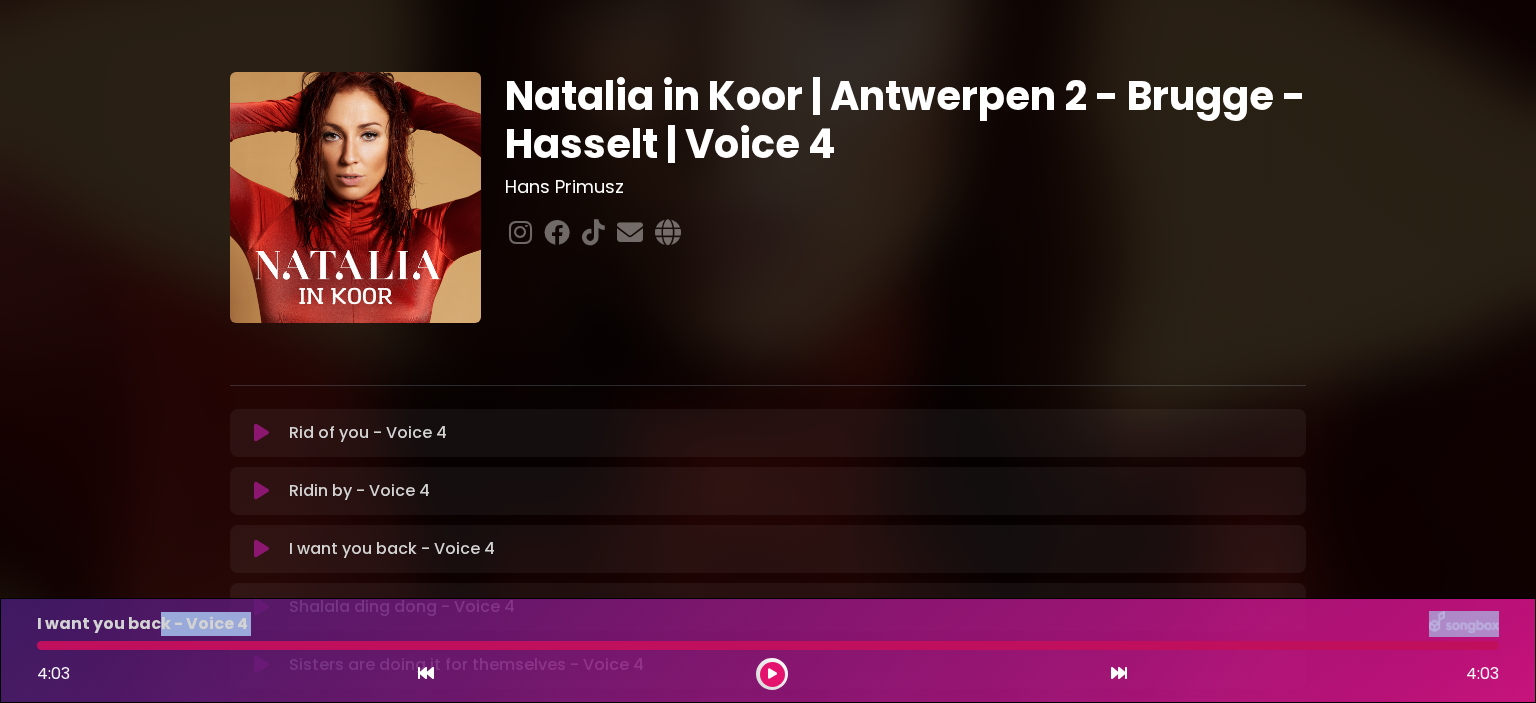 click at bounding box center [261, 491] 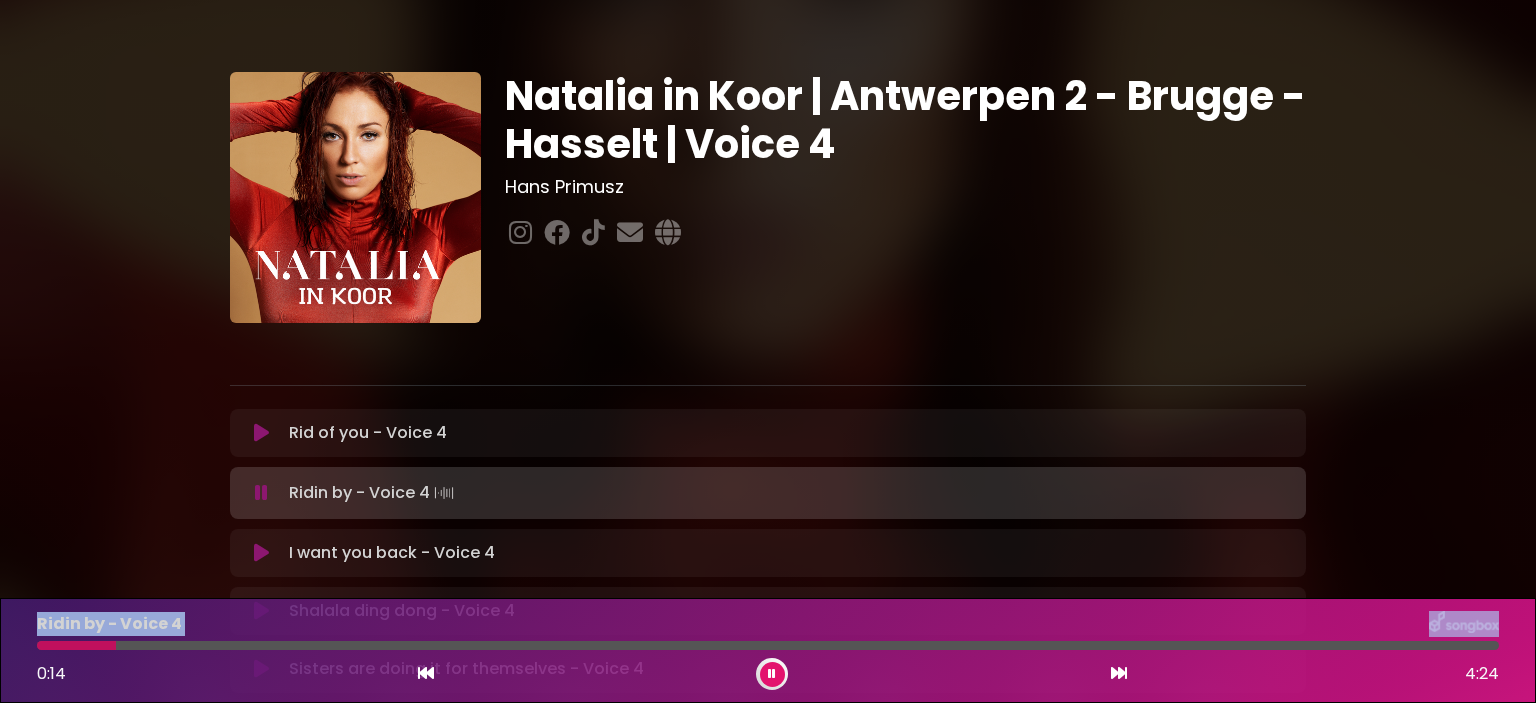 click at bounding box center (426, 673) 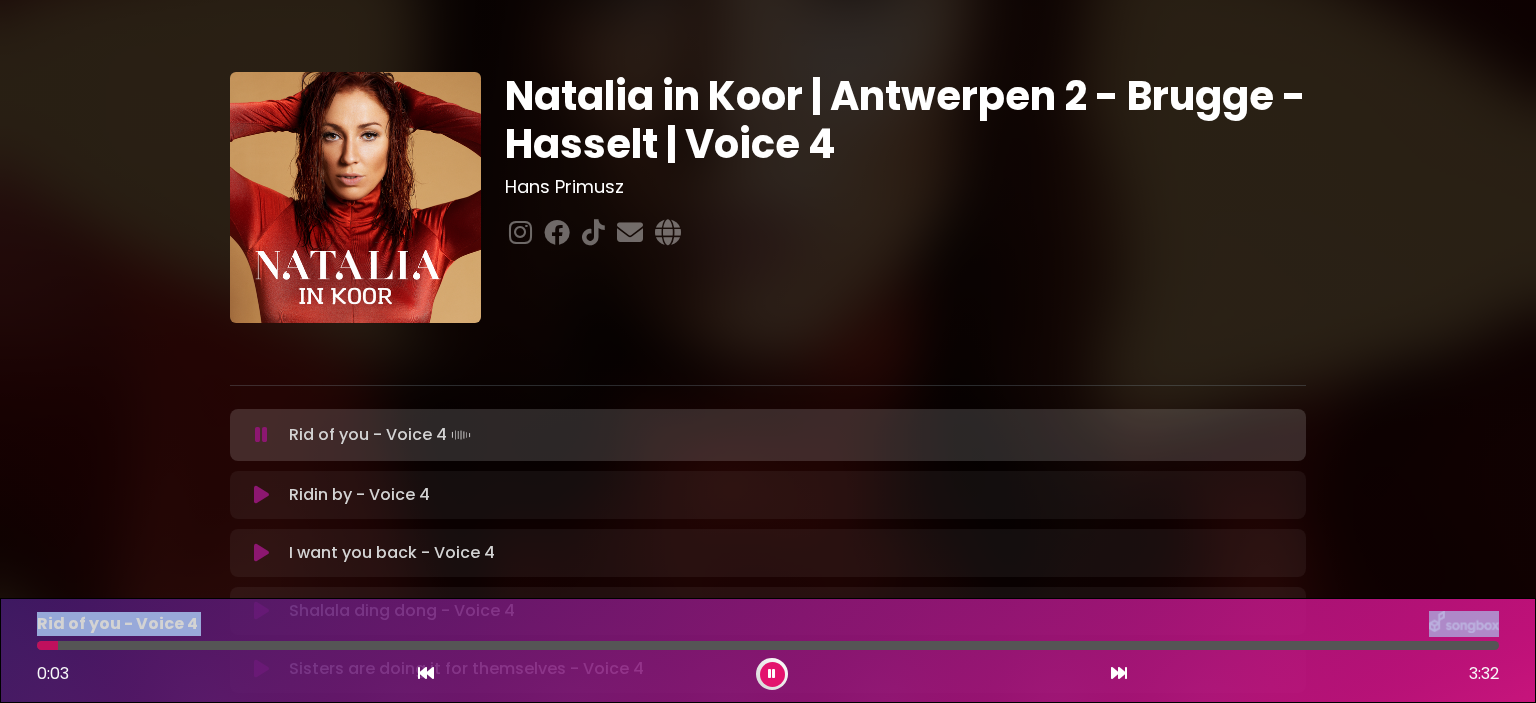 click at bounding box center (261, 495) 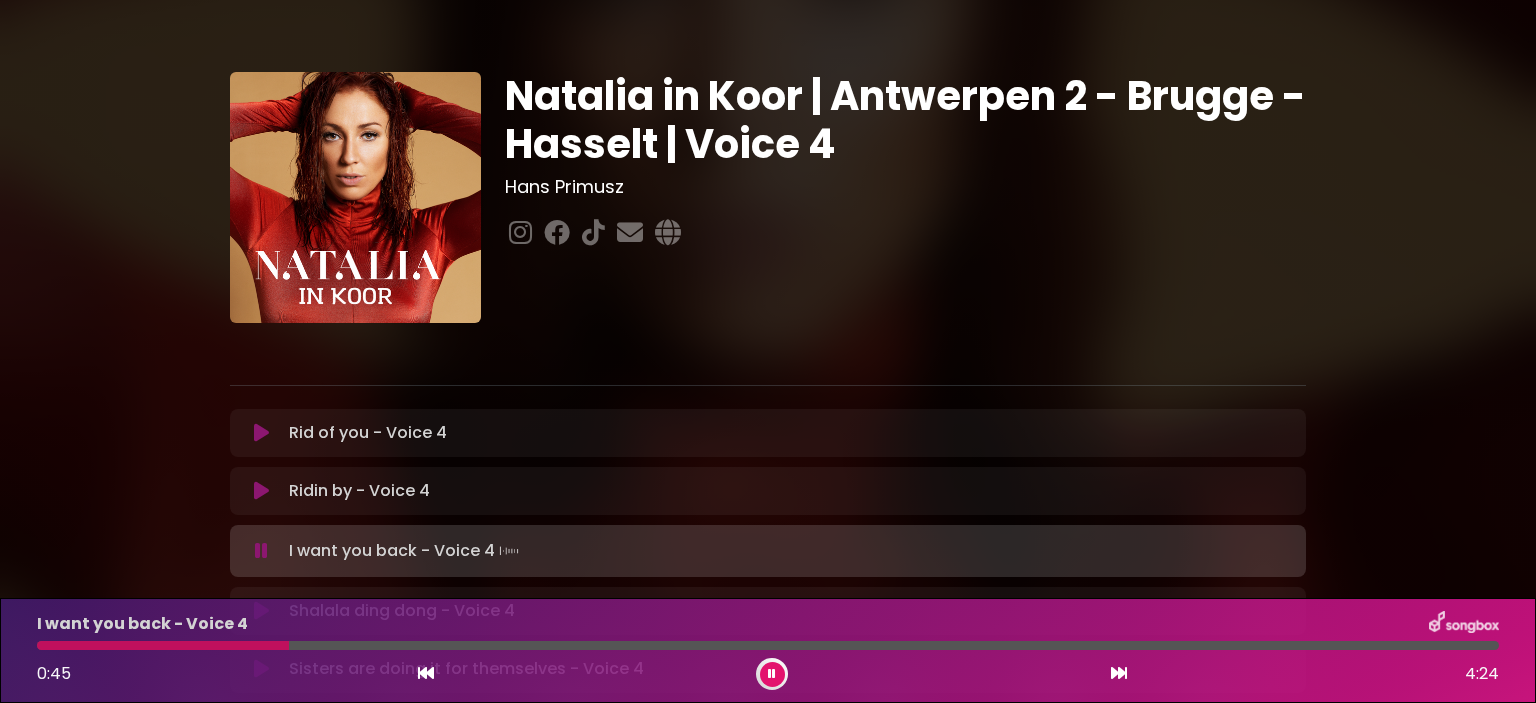click on "[FIRST] in Koor | Antwerpen 2 - Brugge - Hasselt | Voice 4
Hans Primusz" at bounding box center [768, 578] 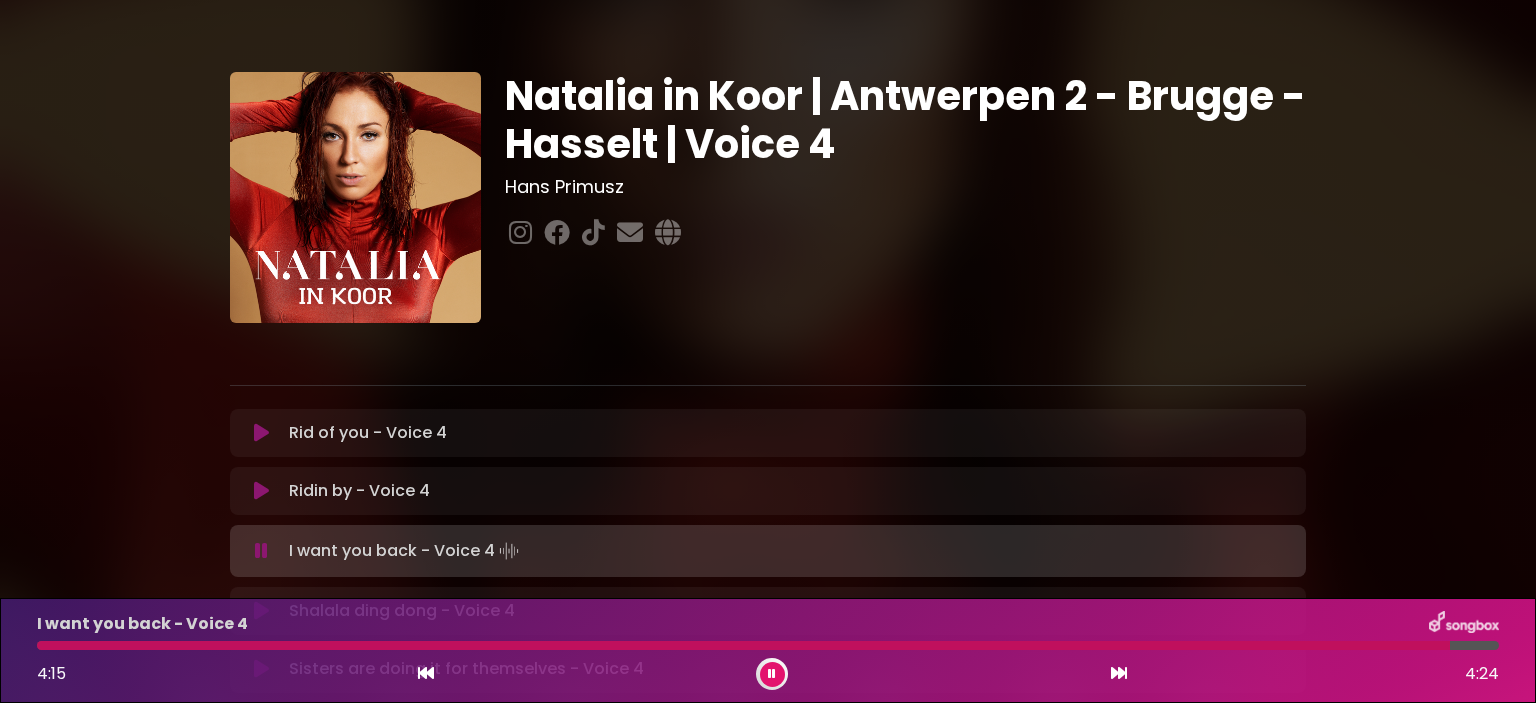 click at bounding box center (743, 645) 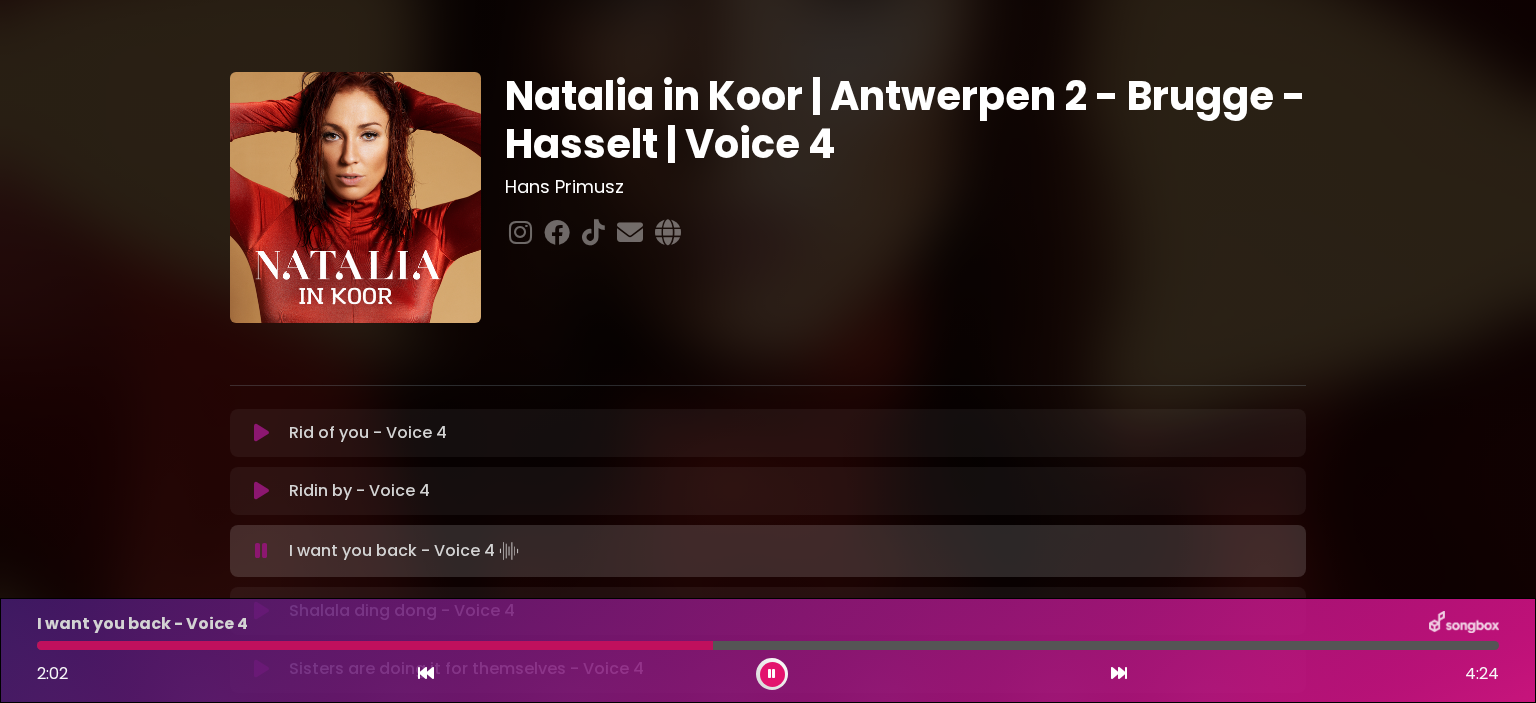 click at bounding box center (772, 674) 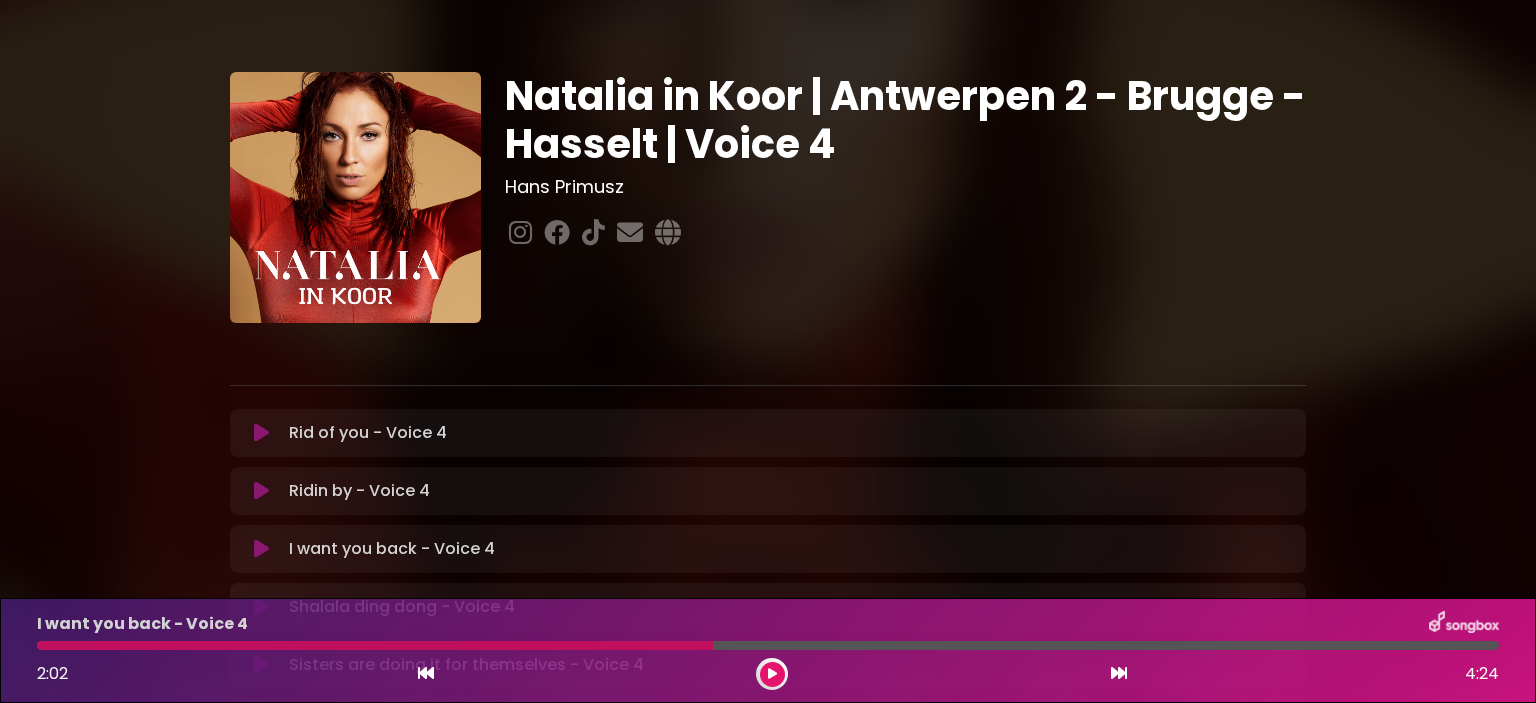 click at bounding box center [375, 645] 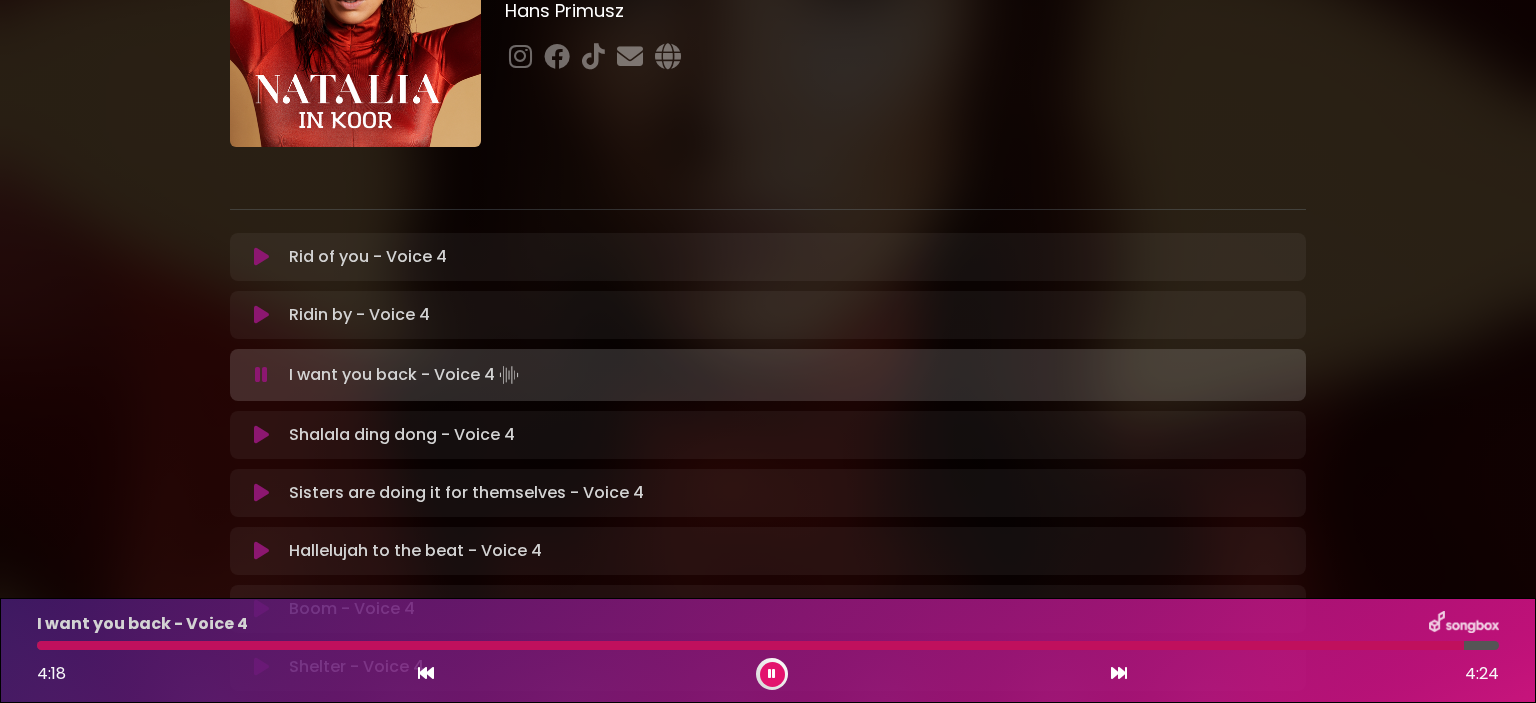 scroll, scrollTop: 200, scrollLeft: 0, axis: vertical 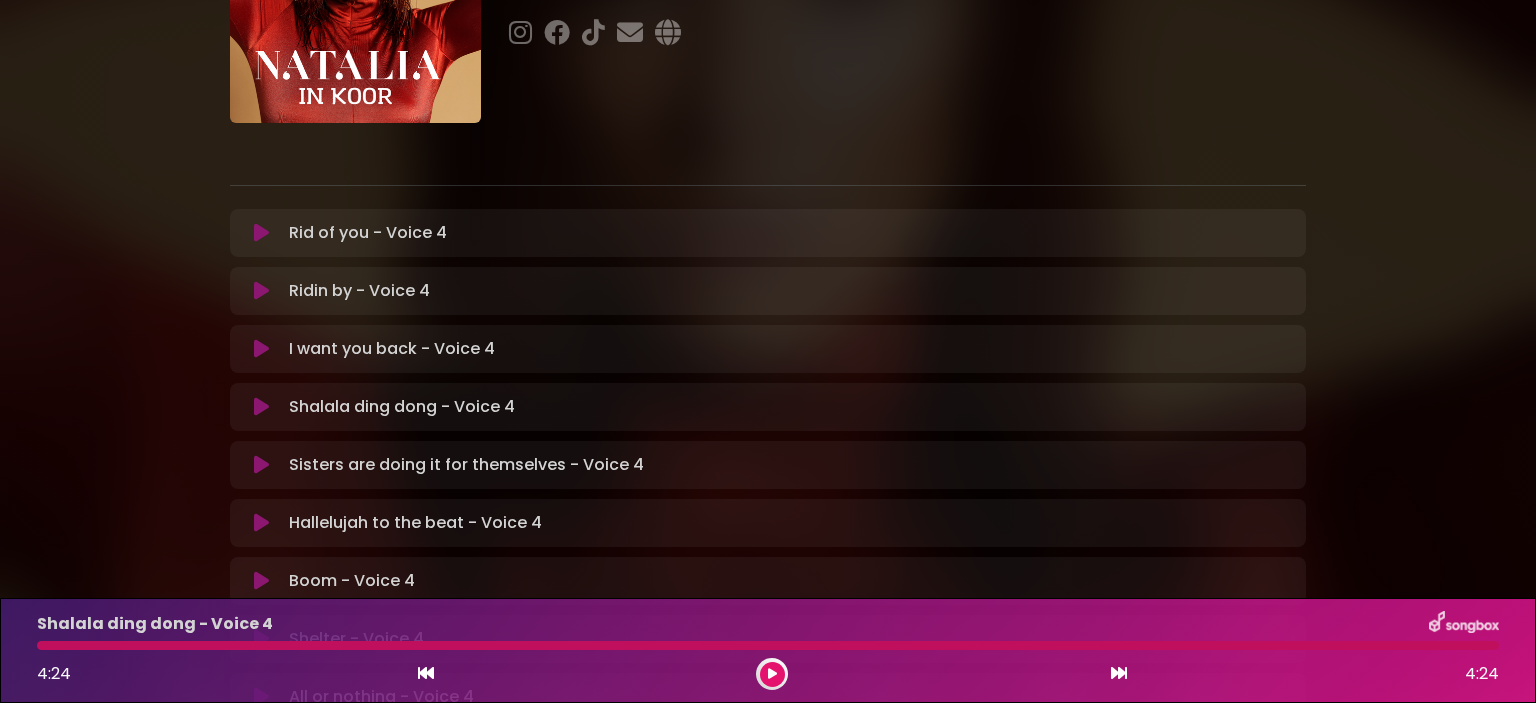 click at bounding box center [261, 407] 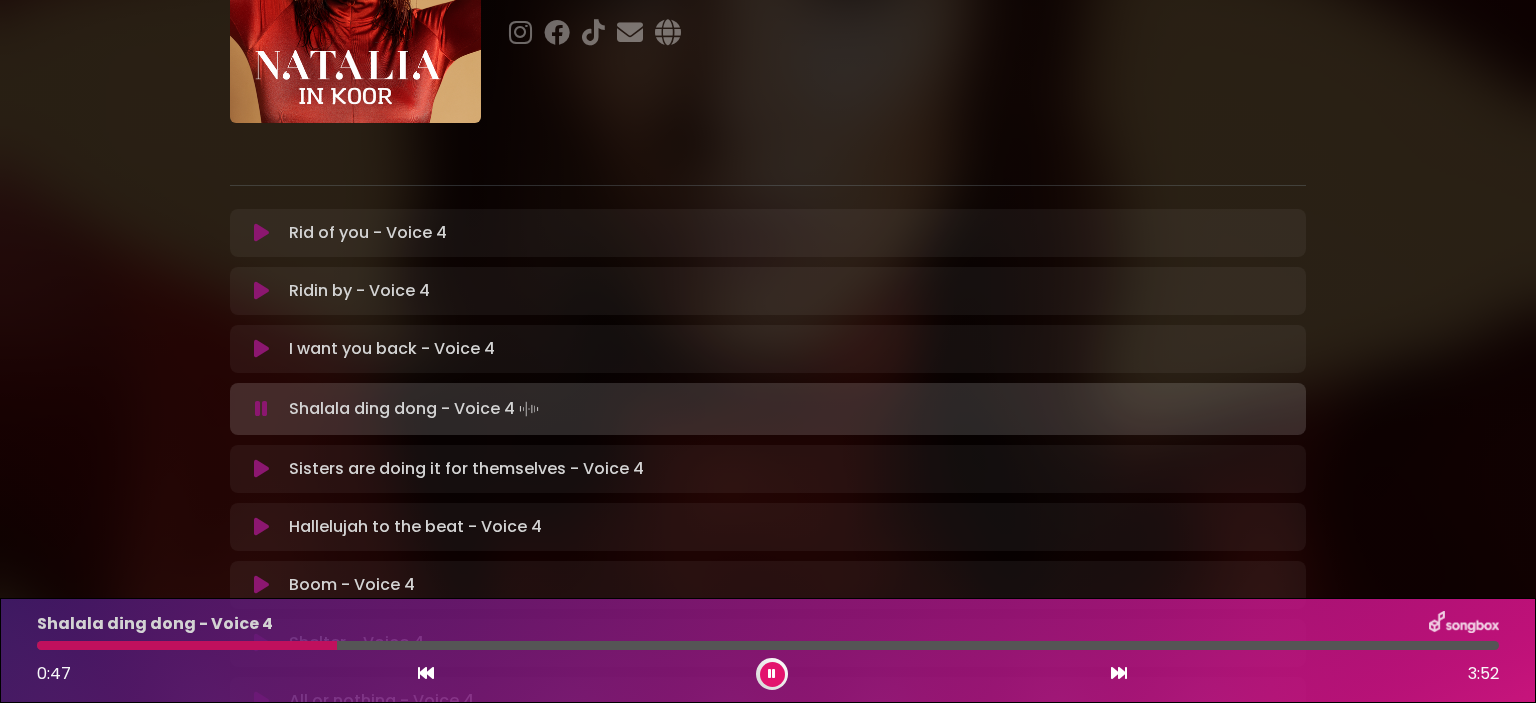 click at bounding box center (768, 645) 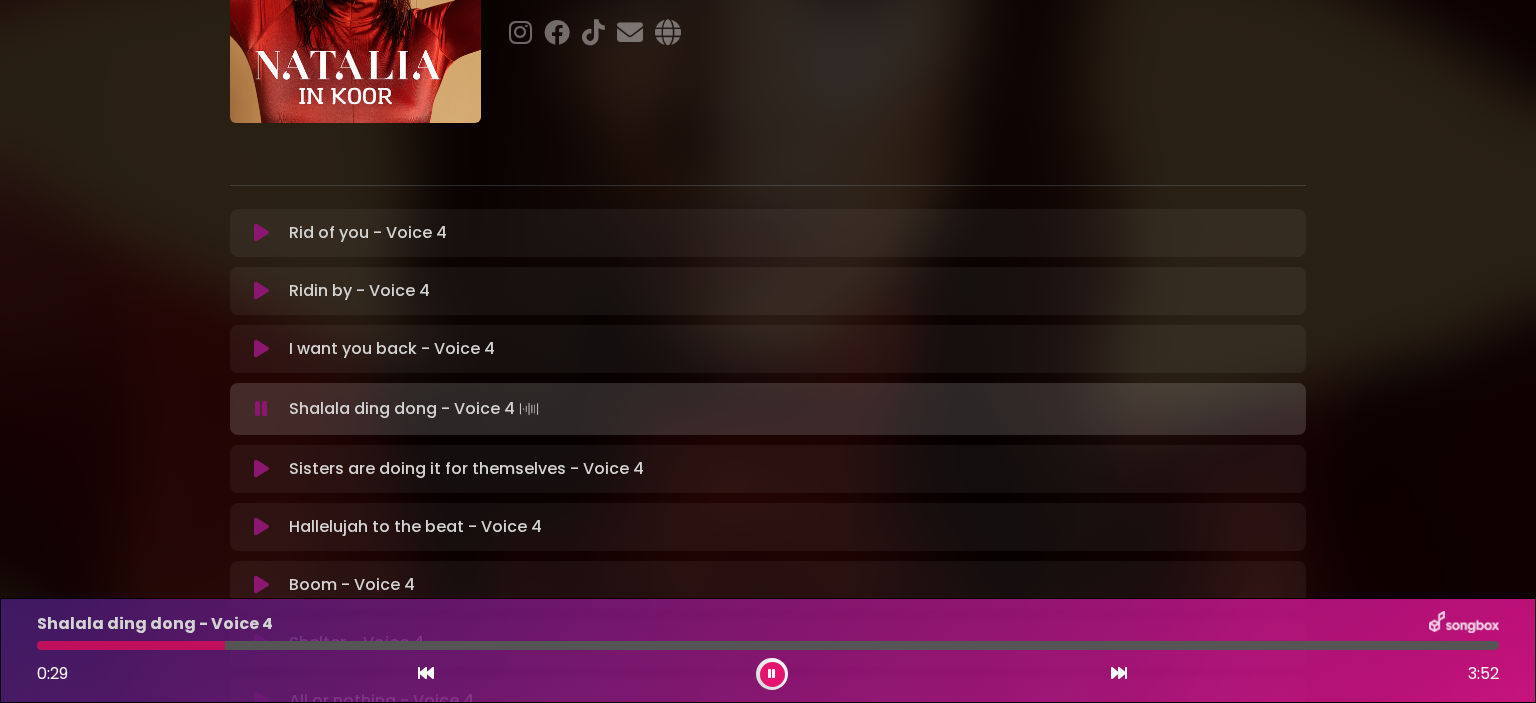 click at bounding box center [131, 645] 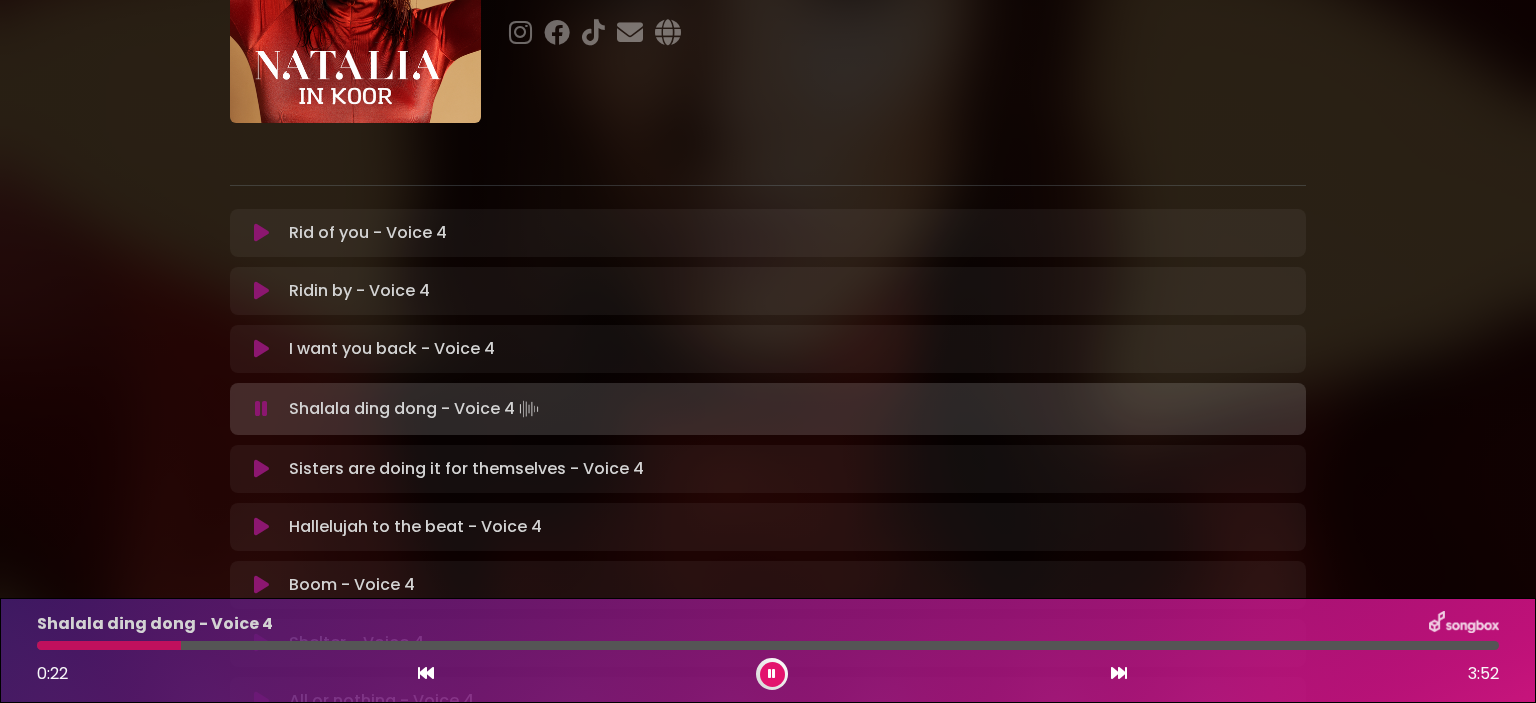 click at bounding box center (109, 645) 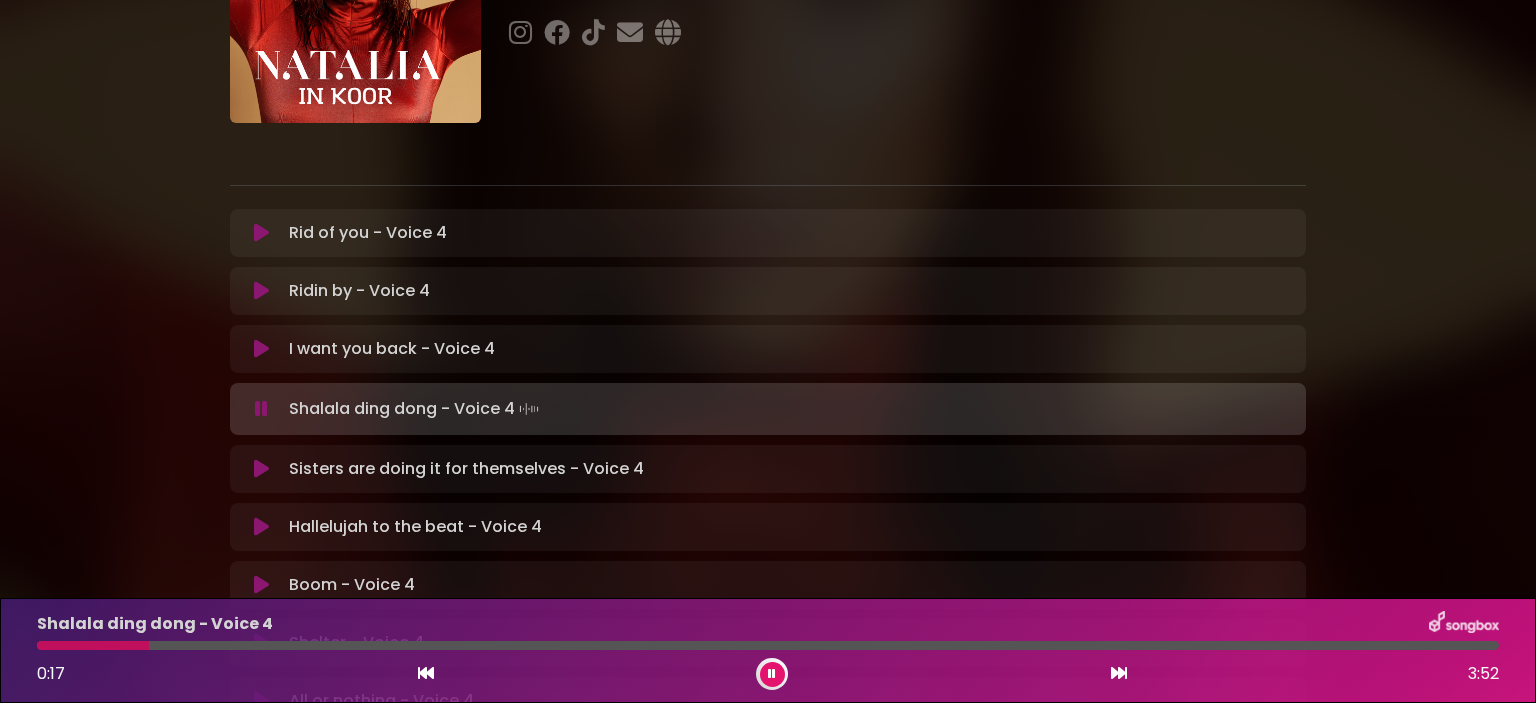 click at bounding box center (93, 645) 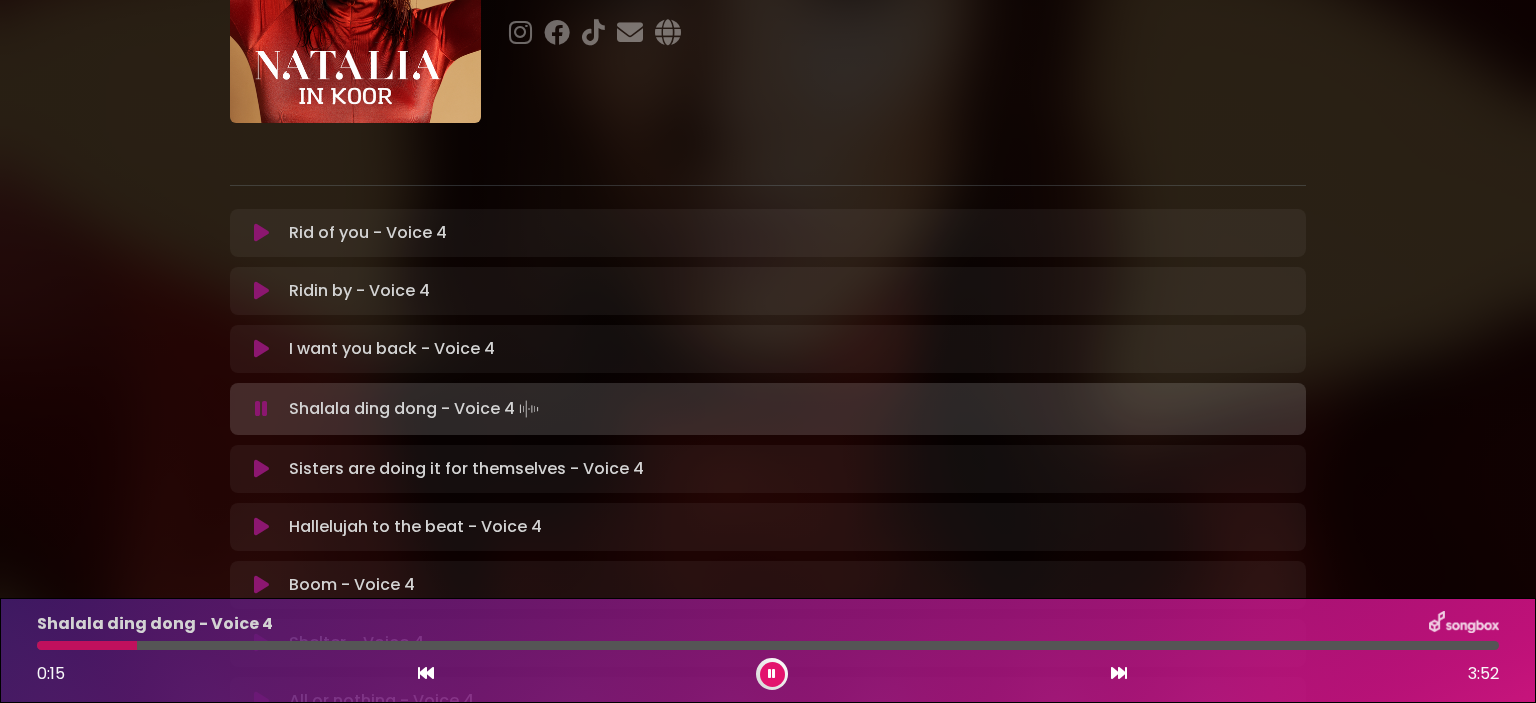 click at bounding box center [772, 674] 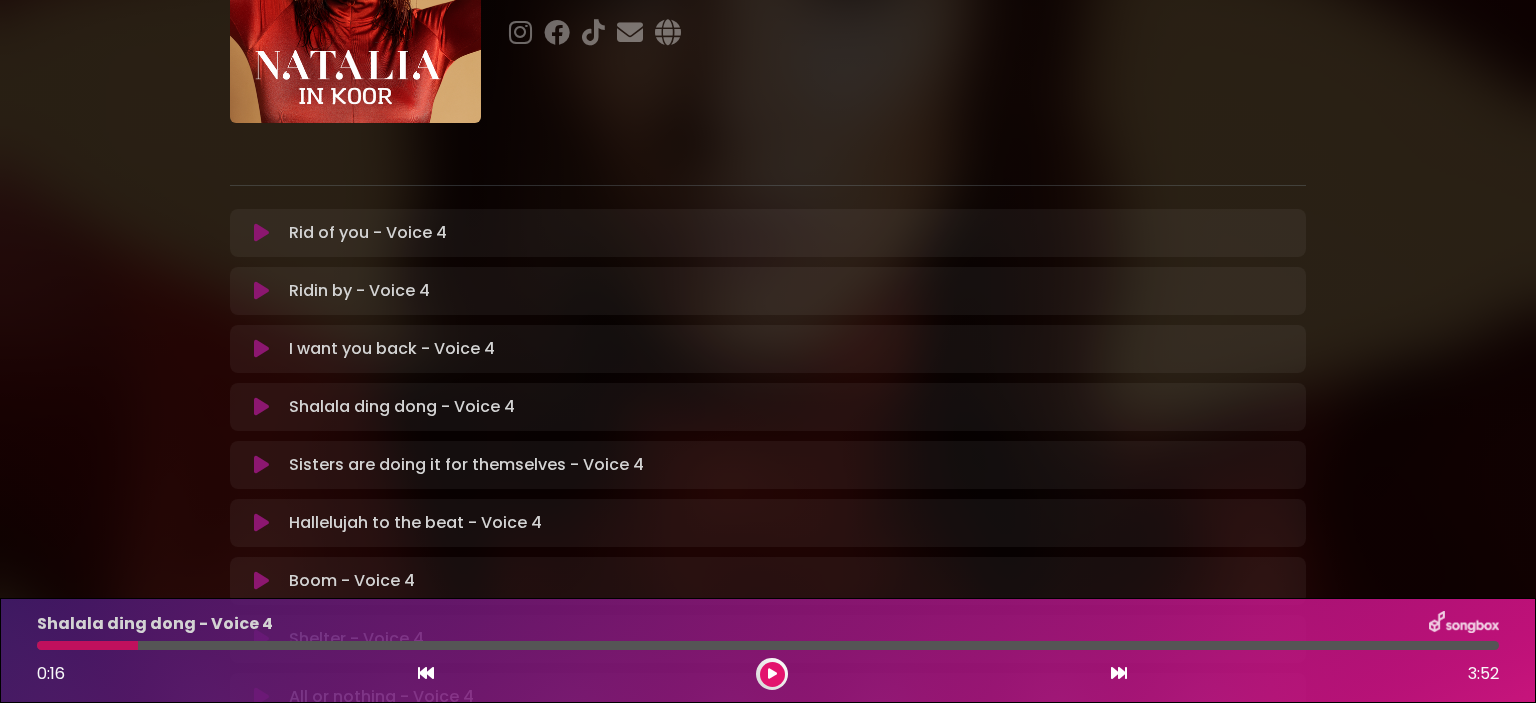 drag, startPoint x: 771, startPoint y: 675, endPoint x: 732, endPoint y: 675, distance: 39 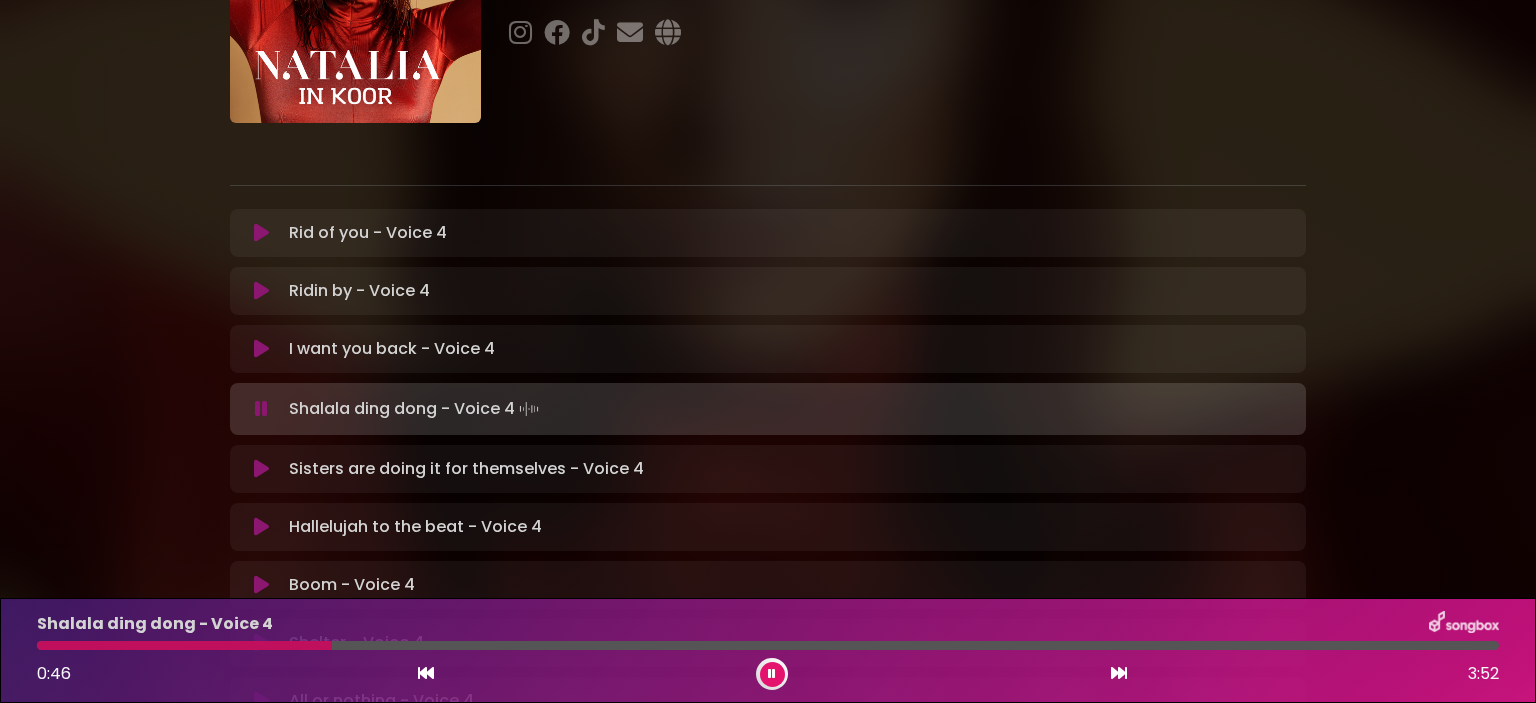 click at bounding box center [184, 645] 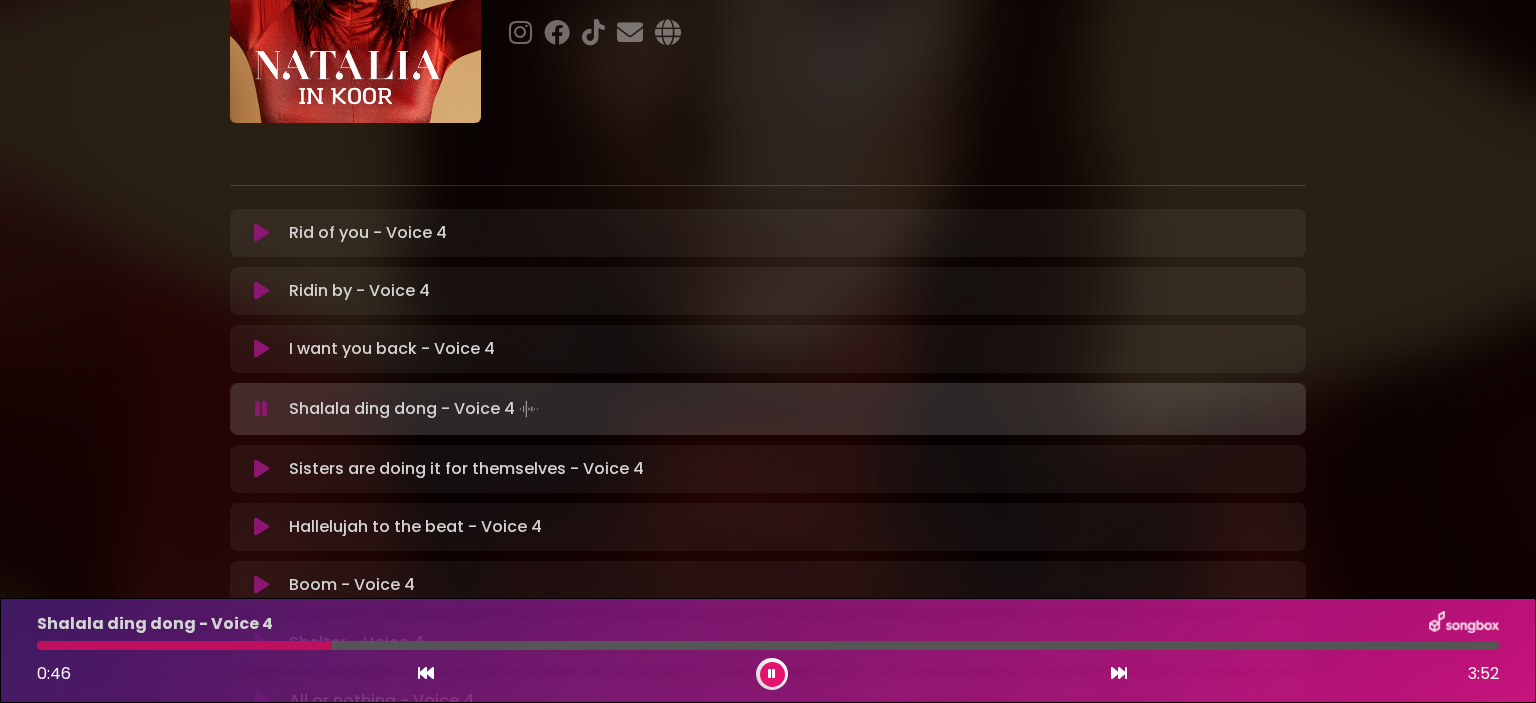 click at bounding box center (184, 645) 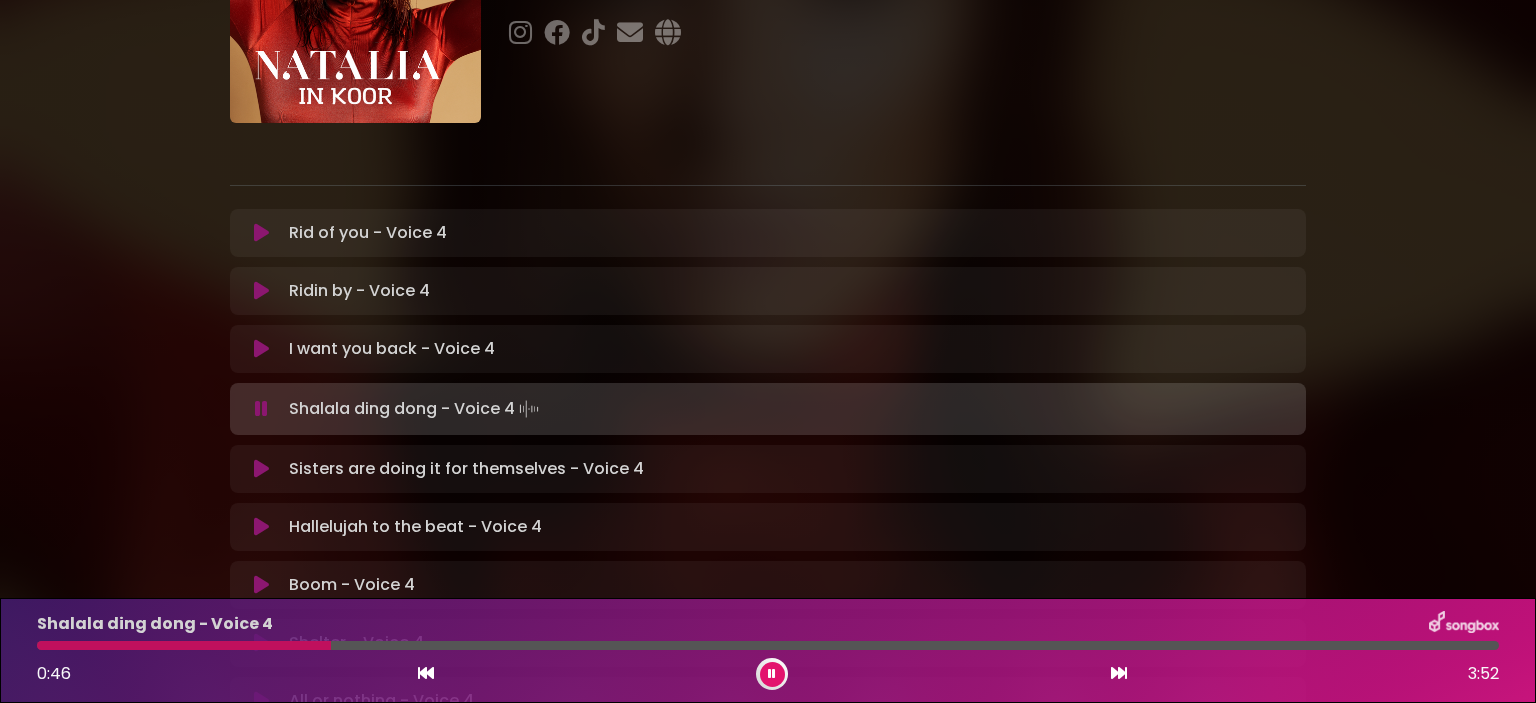 click at bounding box center (768, 645) 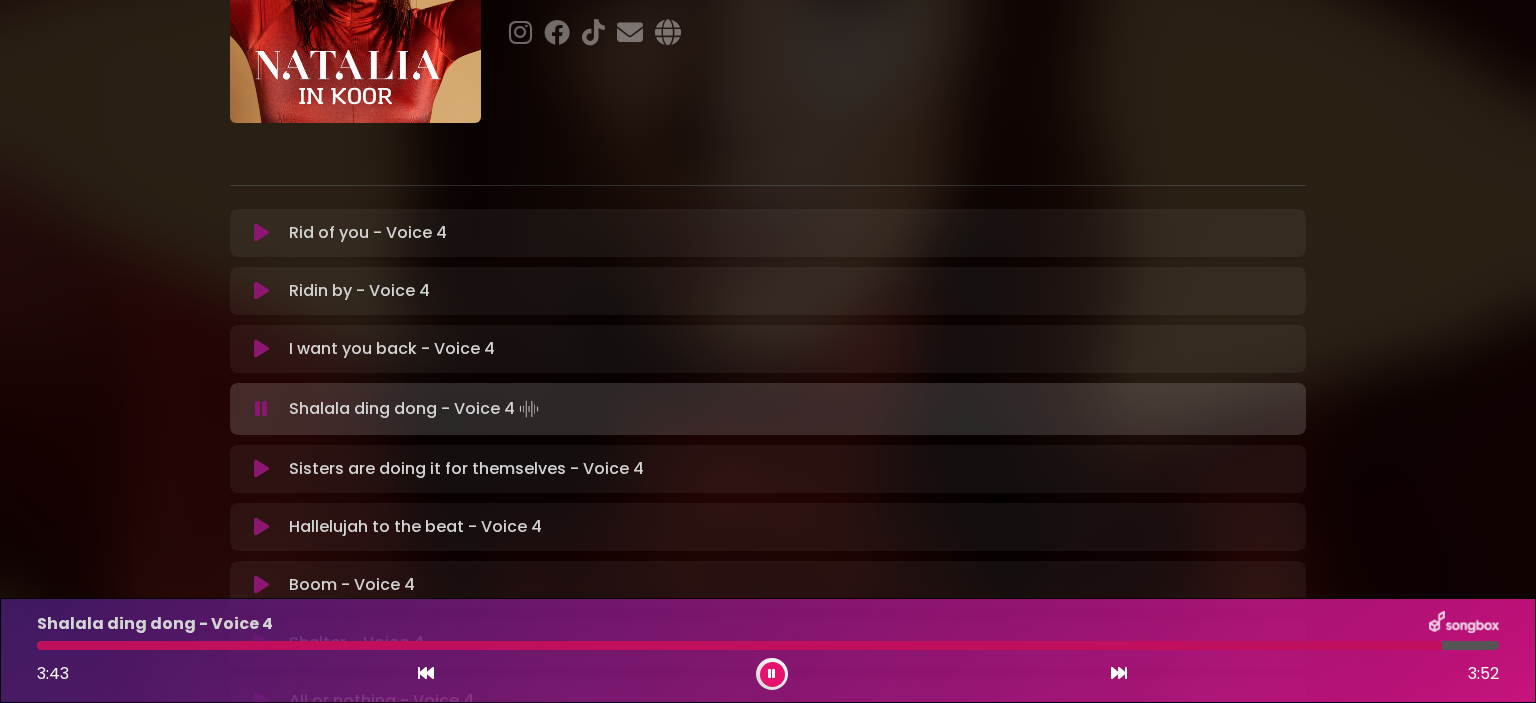 click at bounding box center [739, 645] 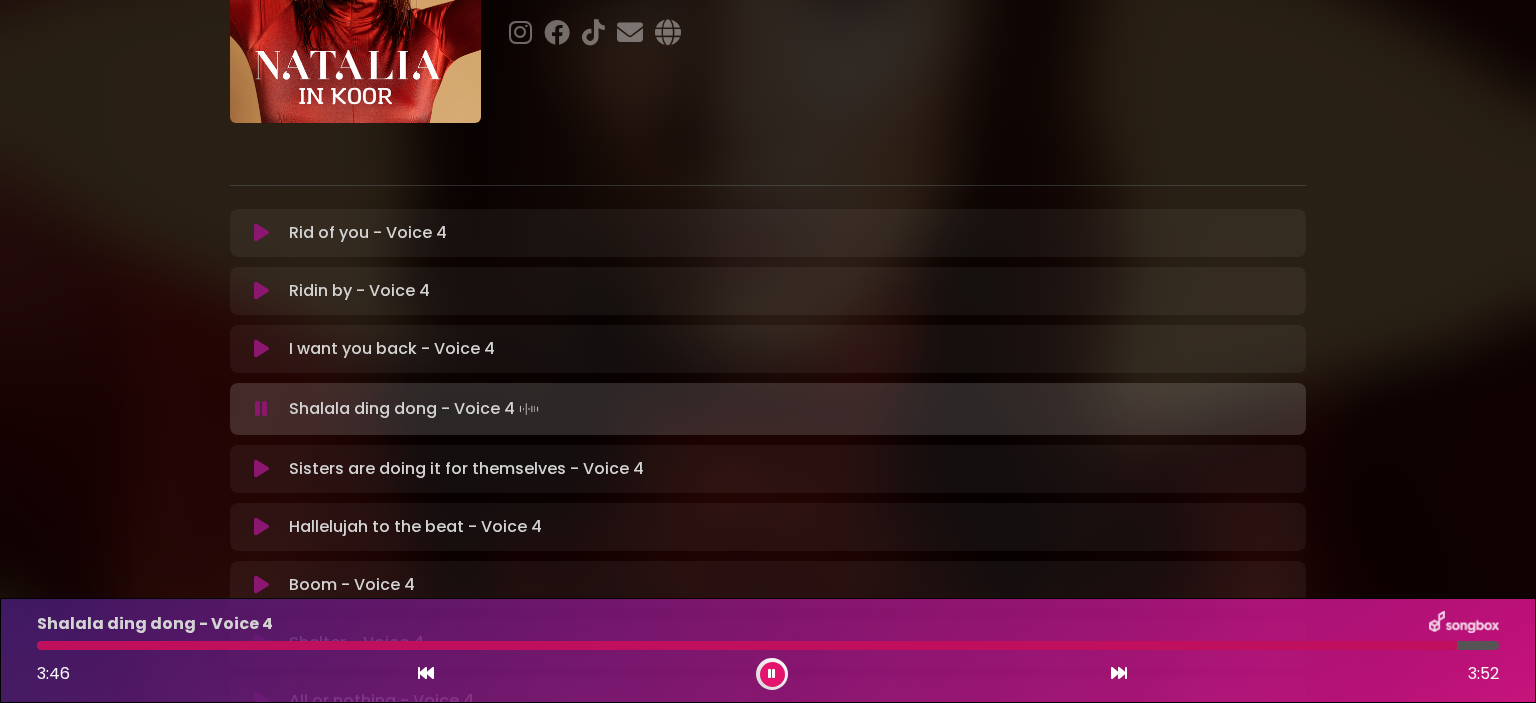 click at bounding box center [261, 469] 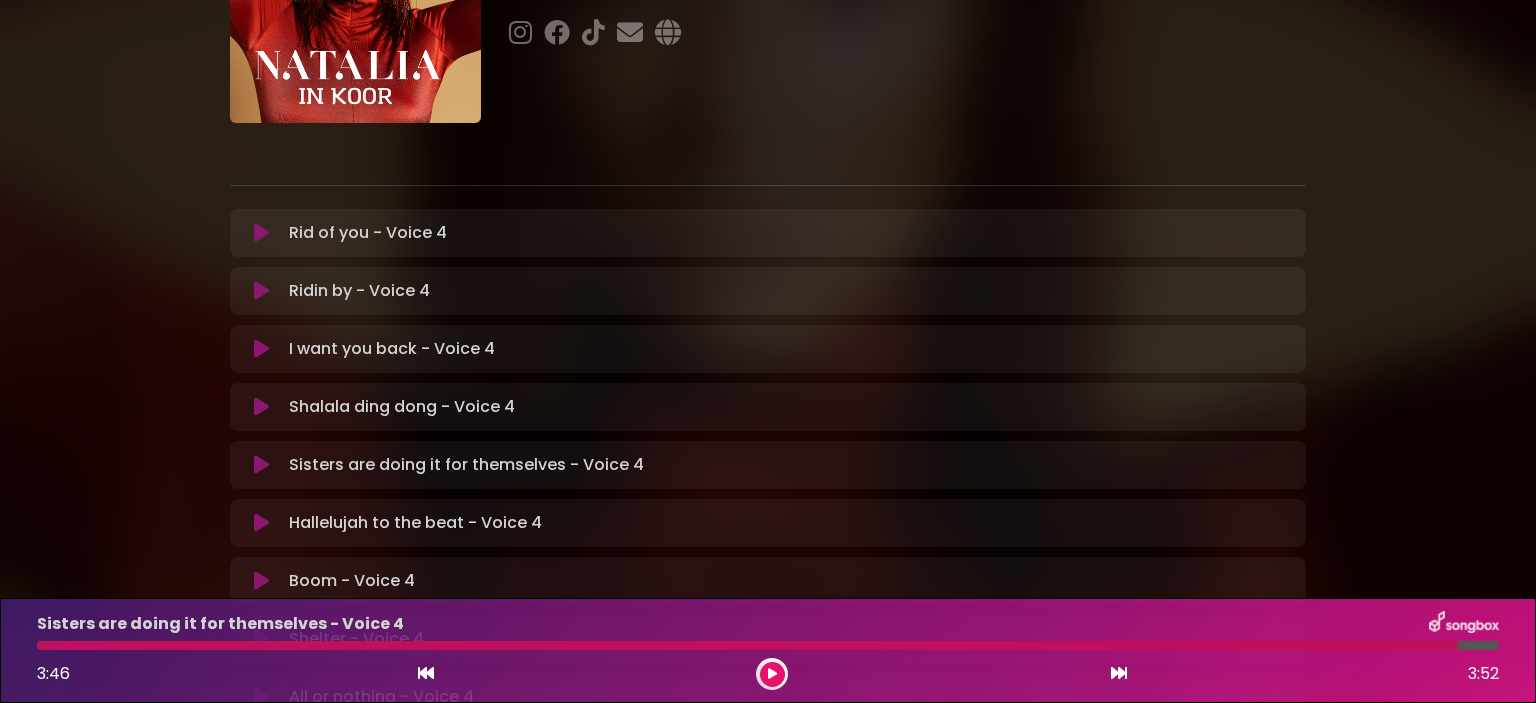 click at bounding box center [261, 465] 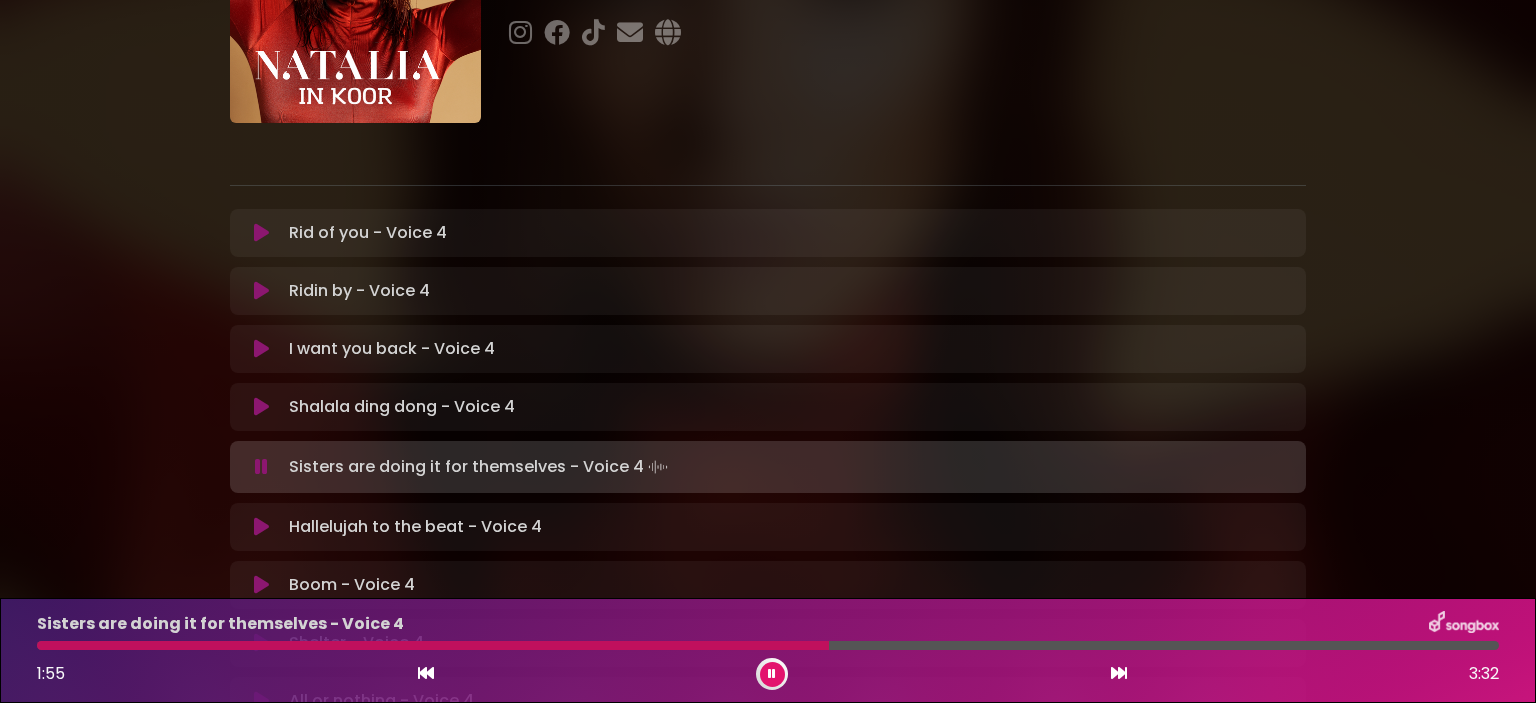 click at bounding box center (433, 645) 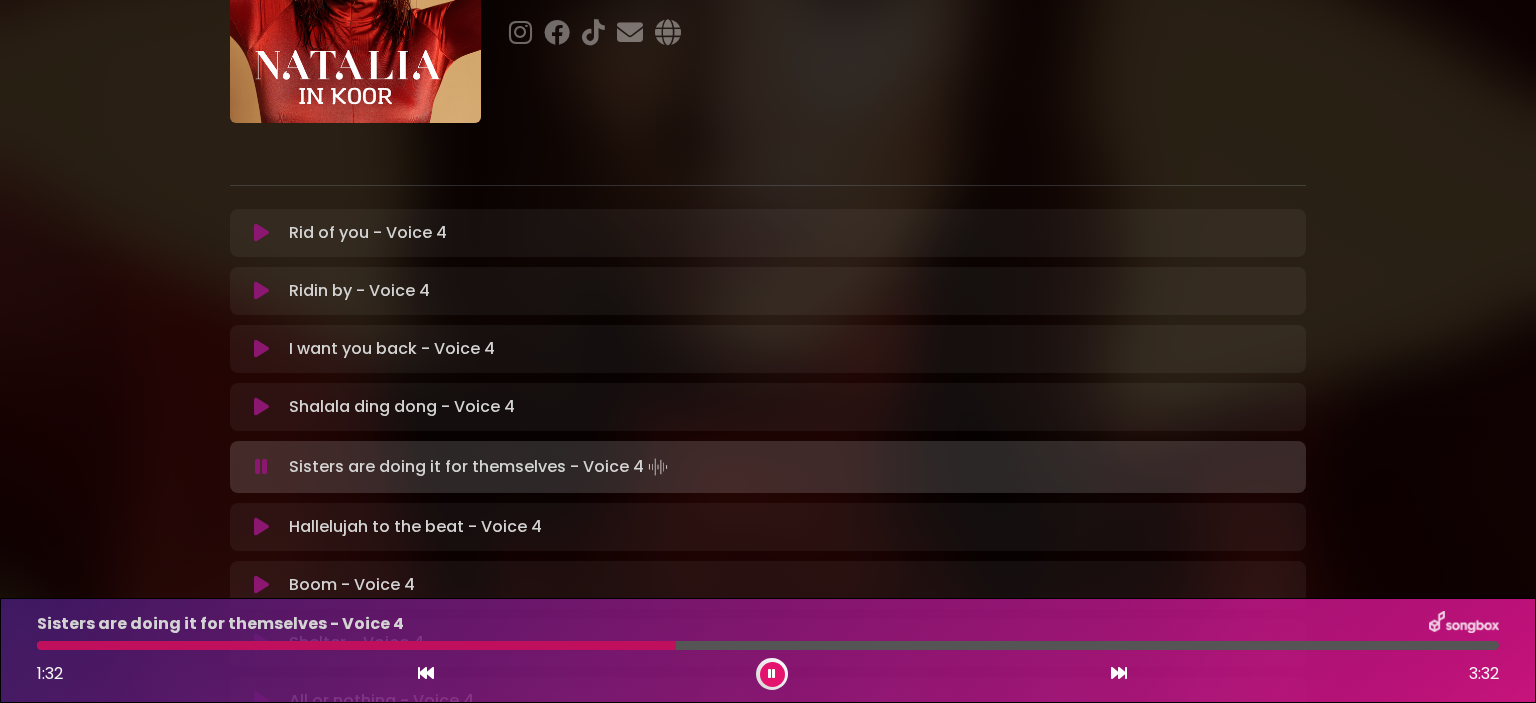 click at bounding box center (356, 645) 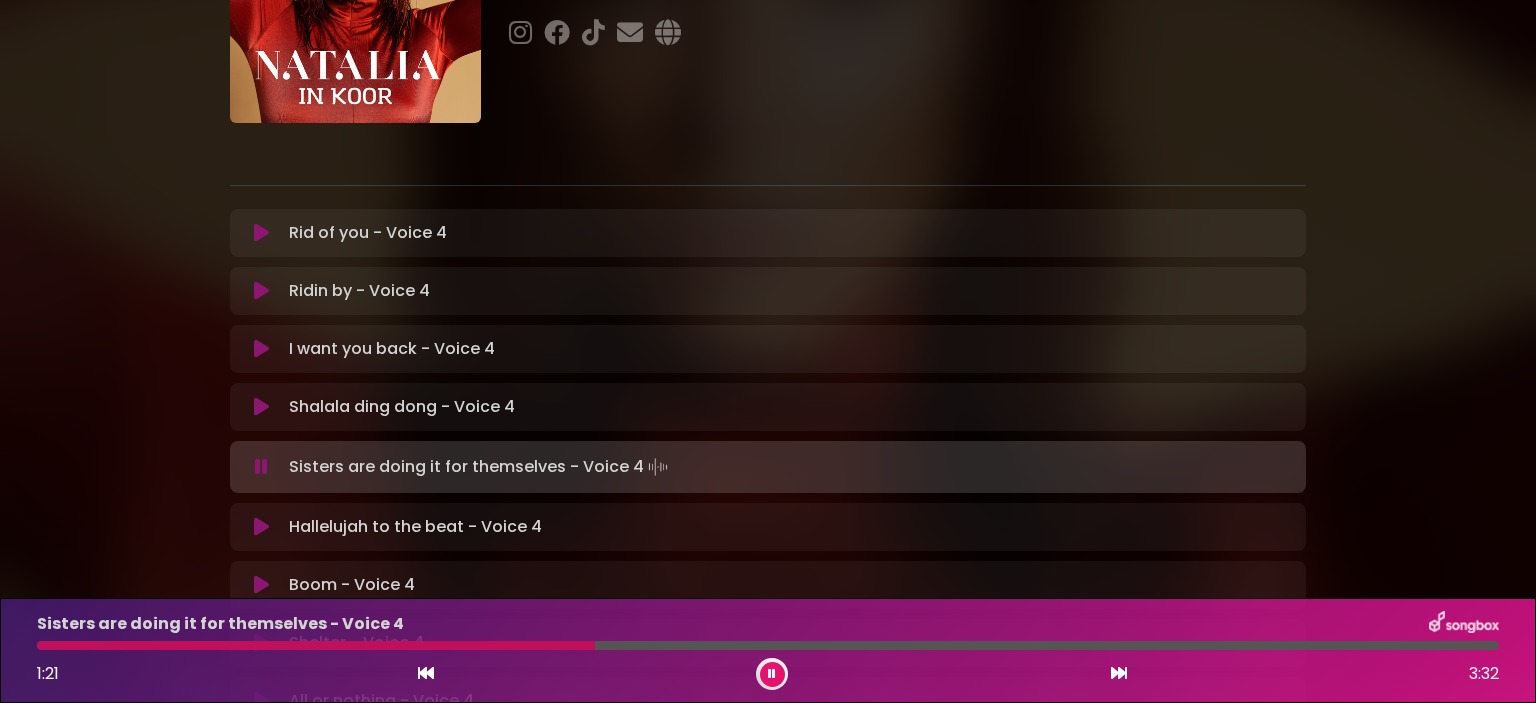 click at bounding box center [316, 645] 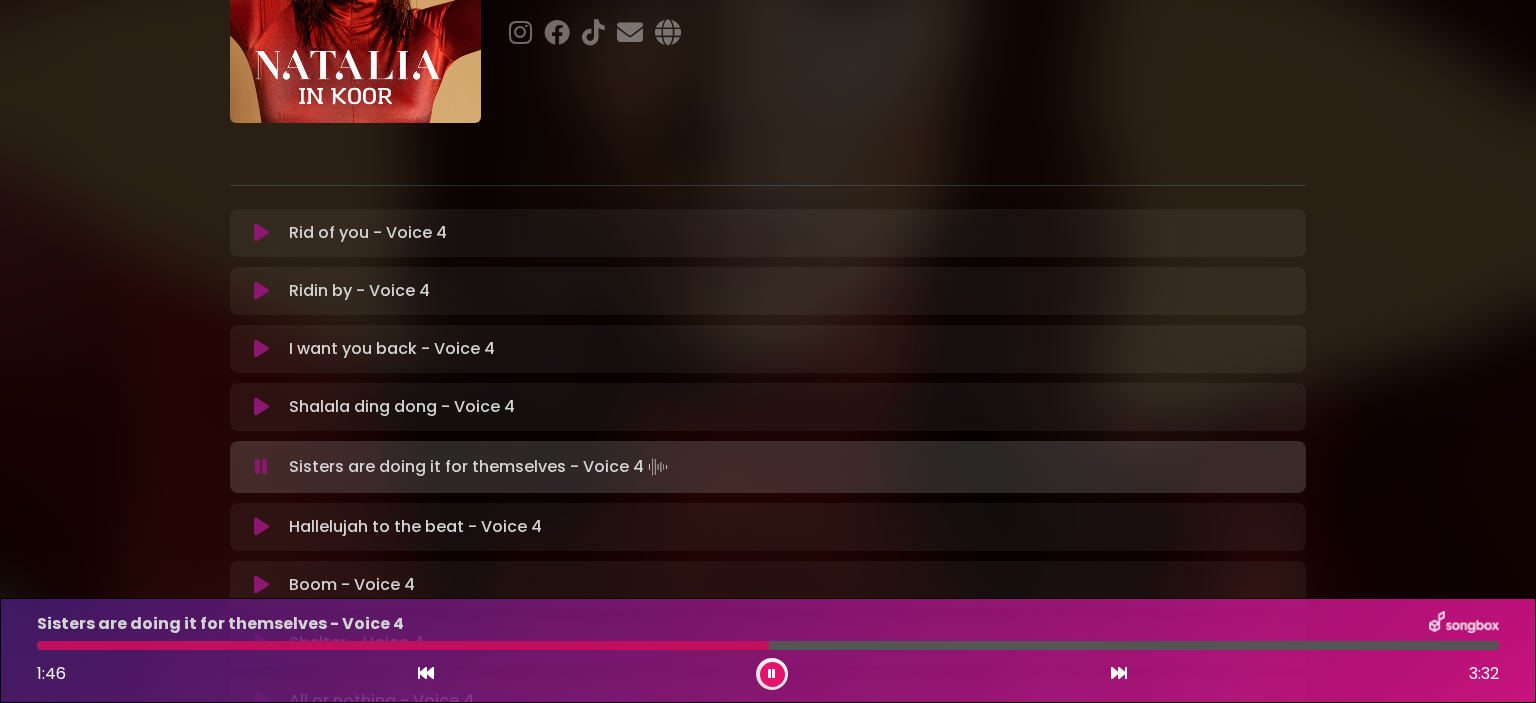 click at bounding box center (403, 645) 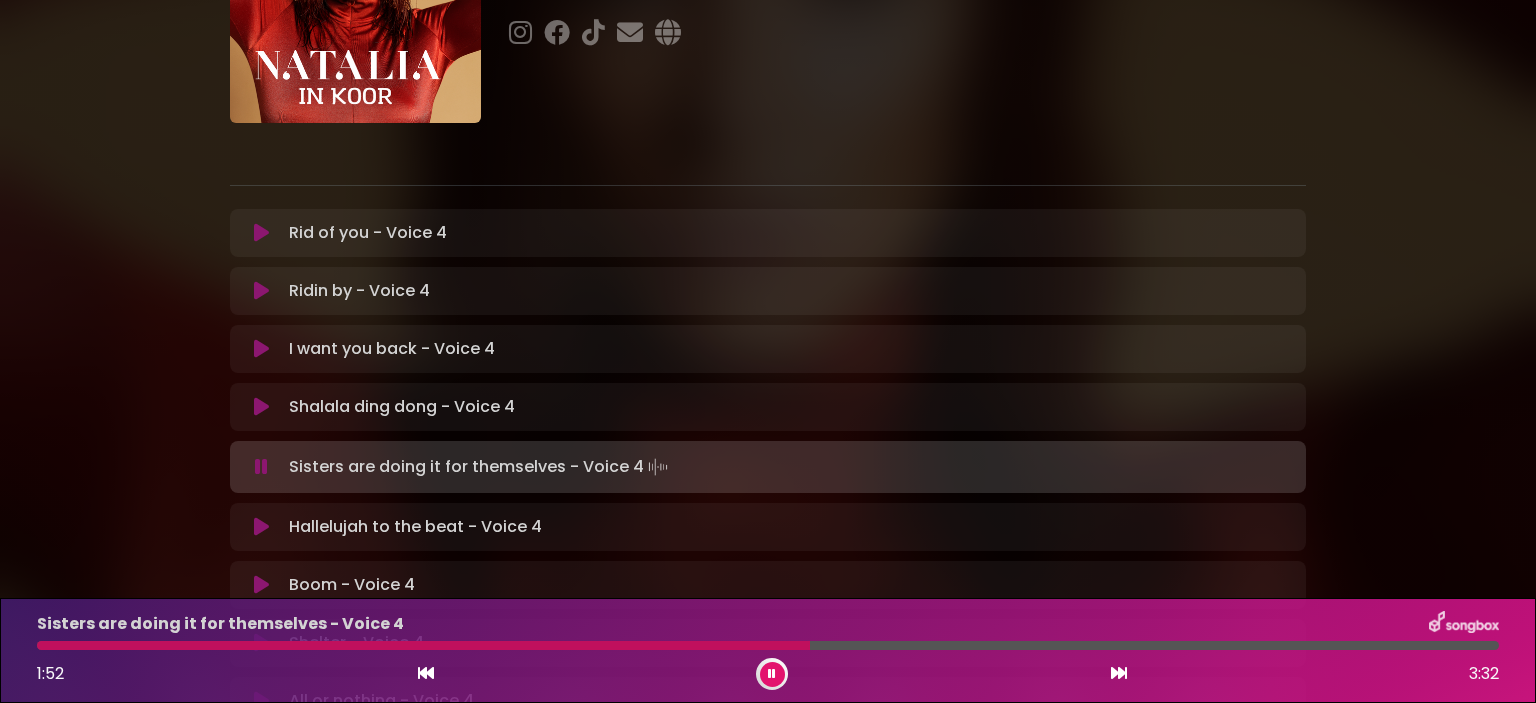 click at bounding box center (423, 645) 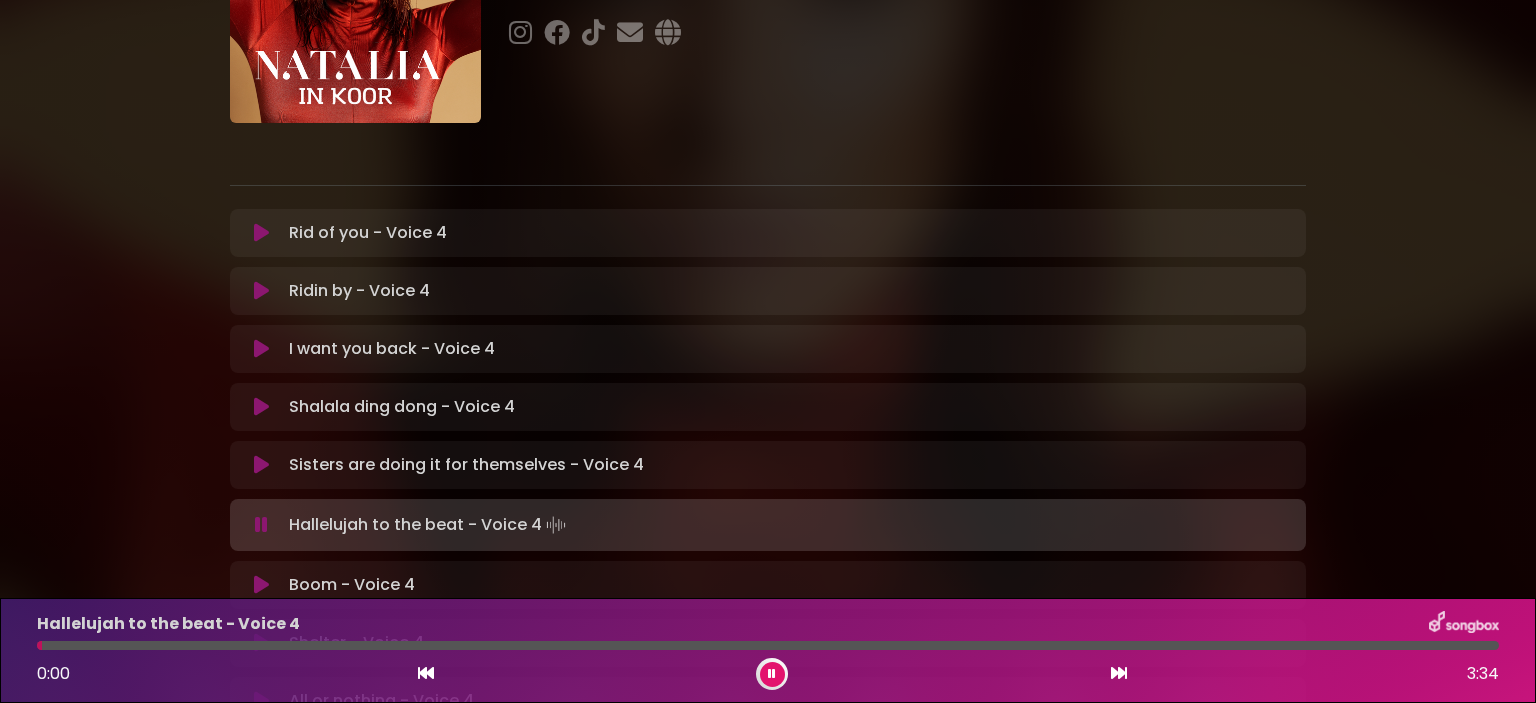 click at bounding box center [261, 465] 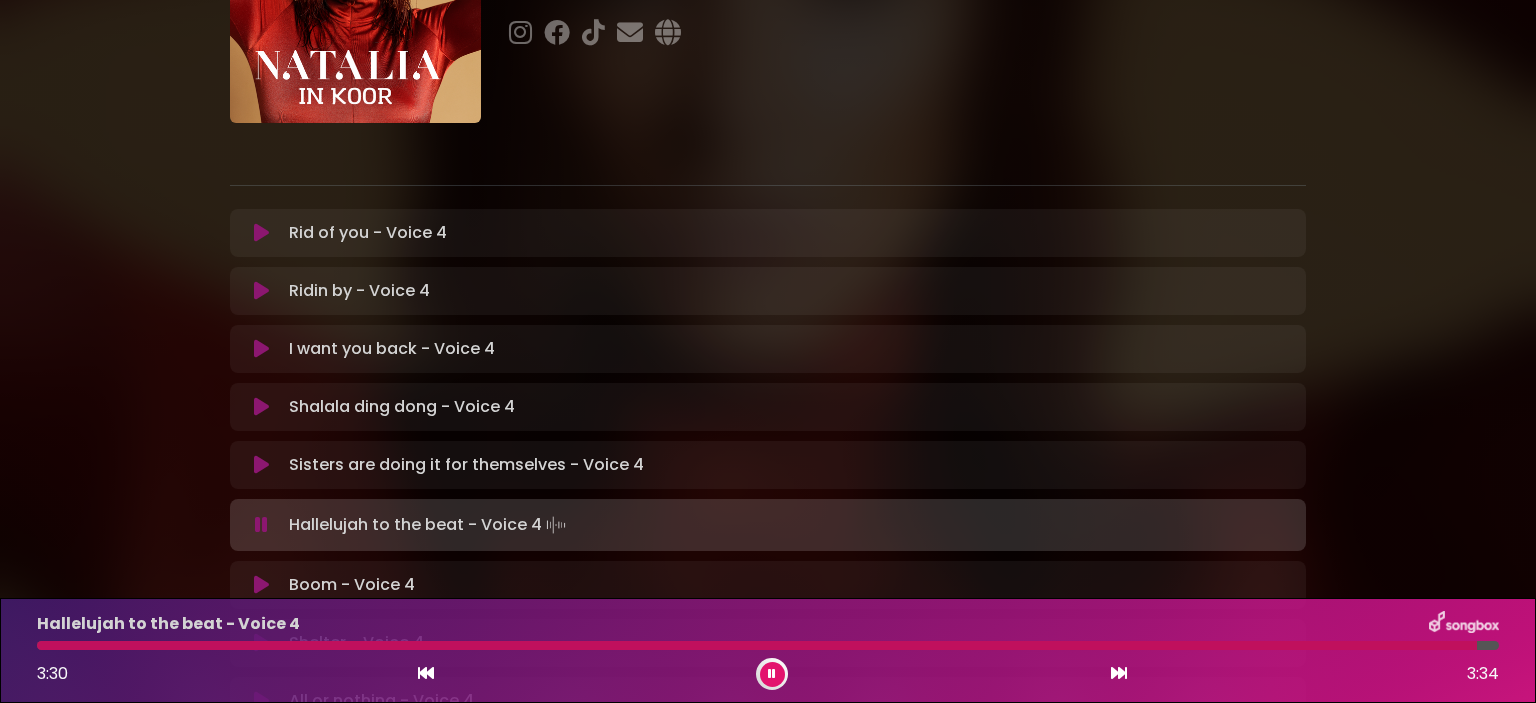 click at bounding box center [261, 525] 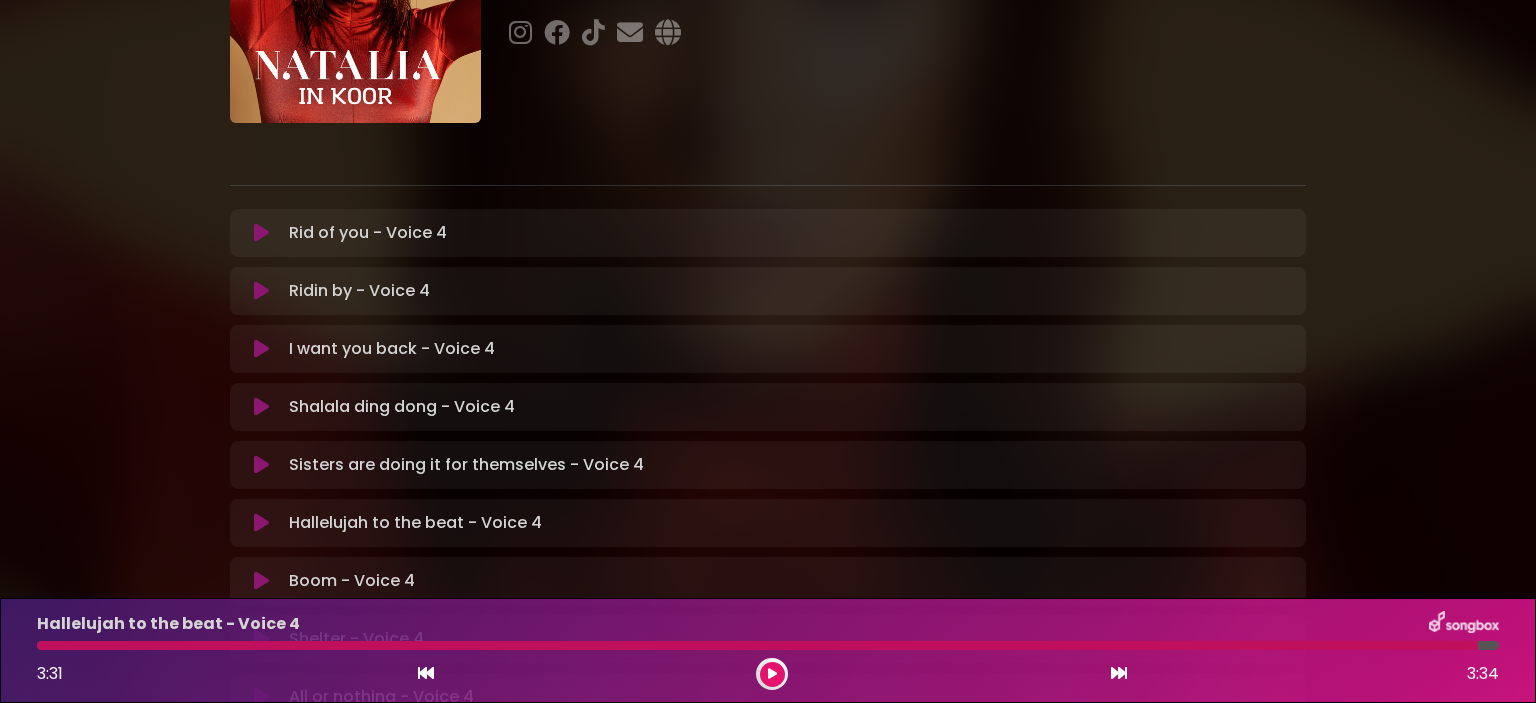 click at bounding box center (757, 645) 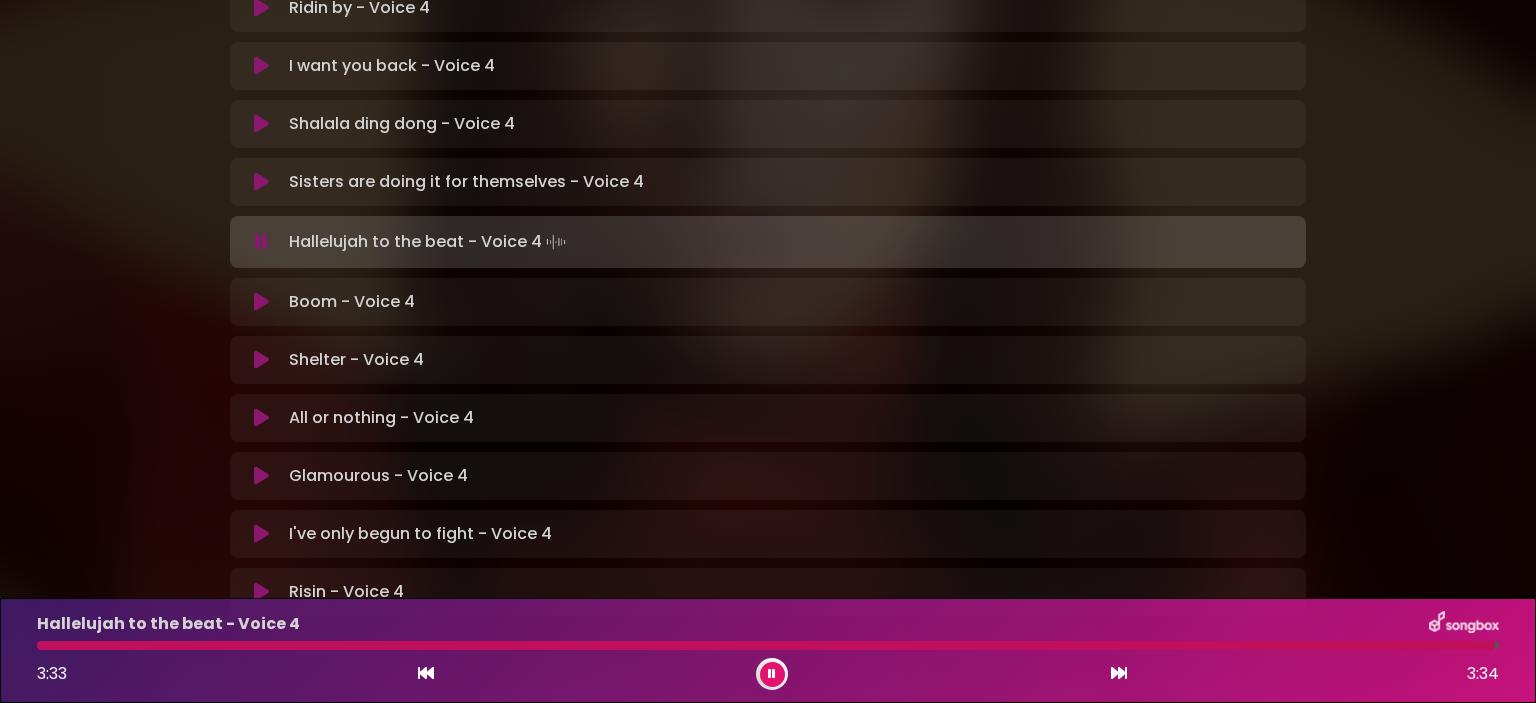 scroll, scrollTop: 427, scrollLeft: 0, axis: vertical 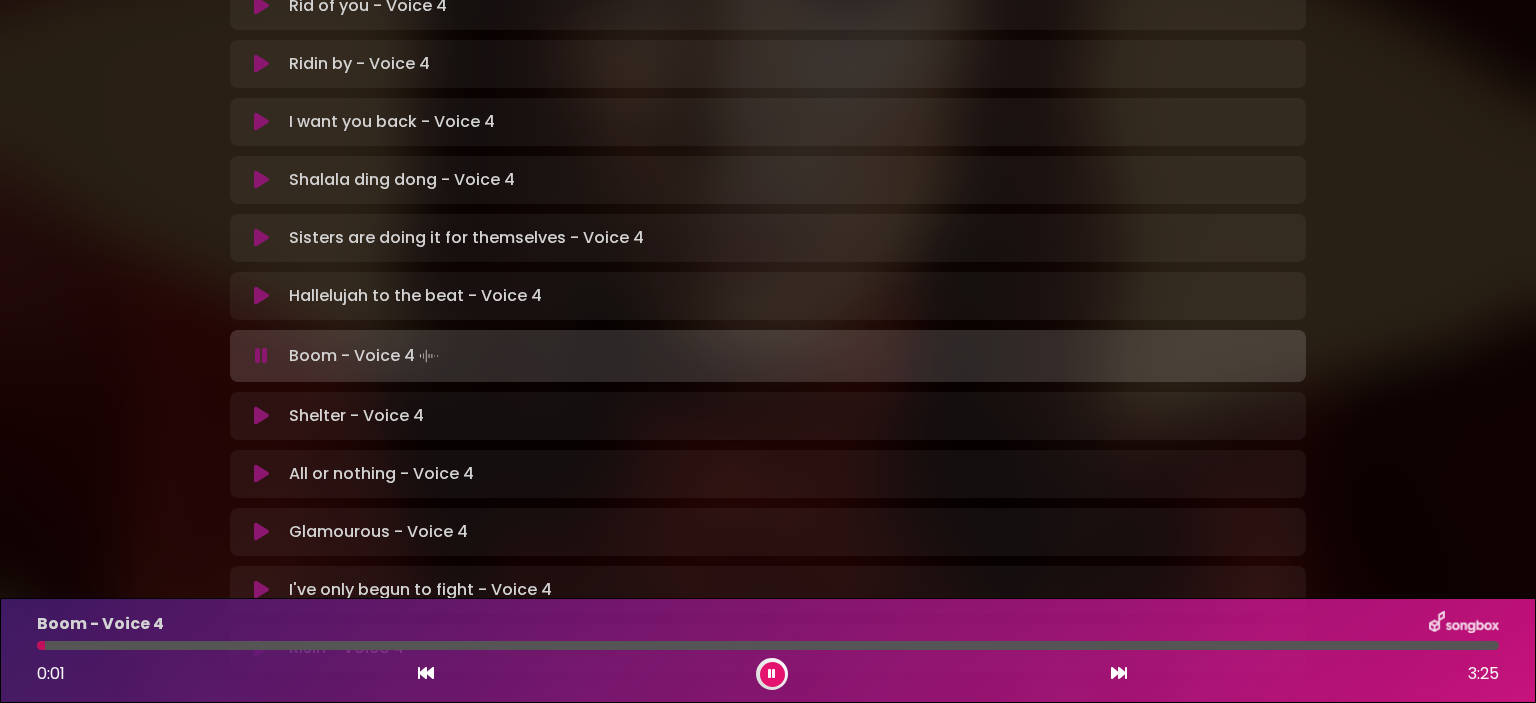 click at bounding box center (772, 674) 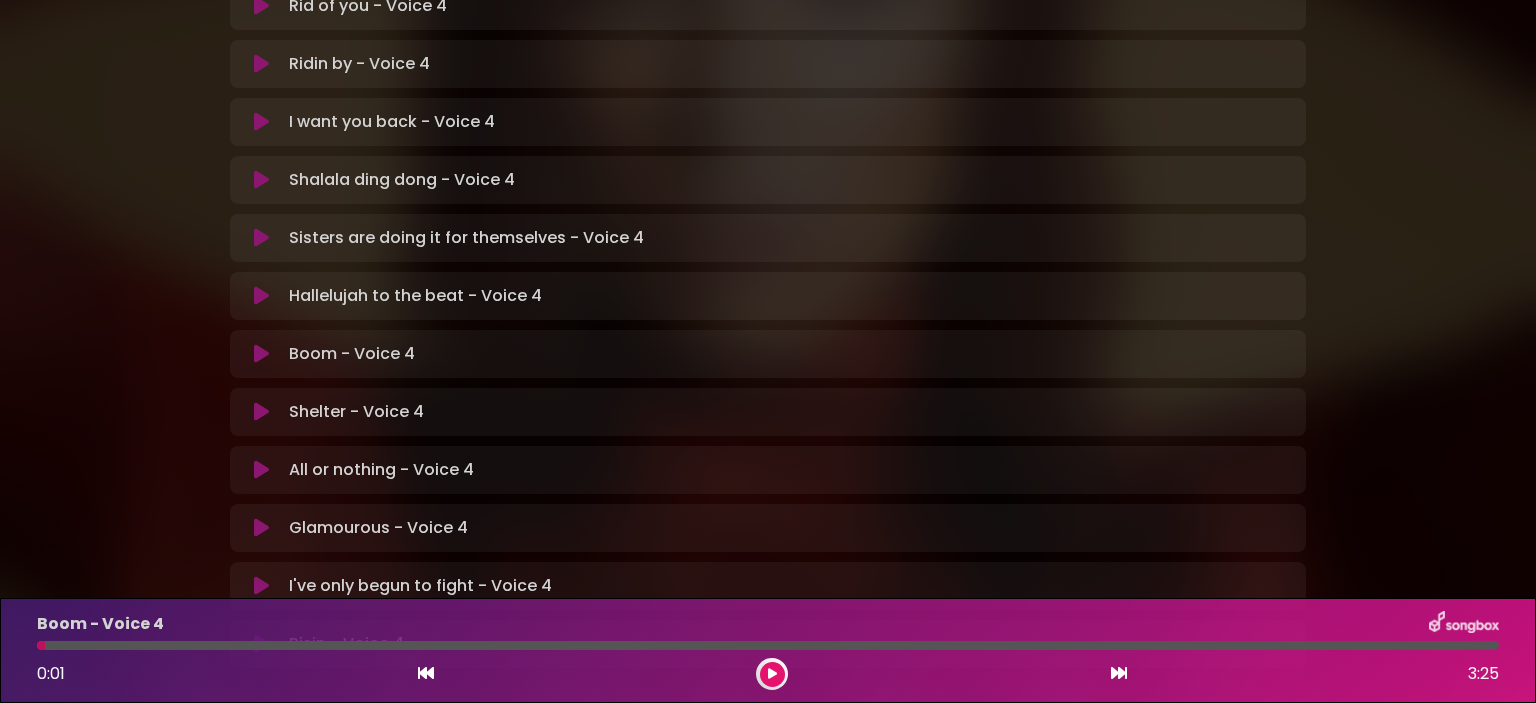 click at bounding box center (261, 354) 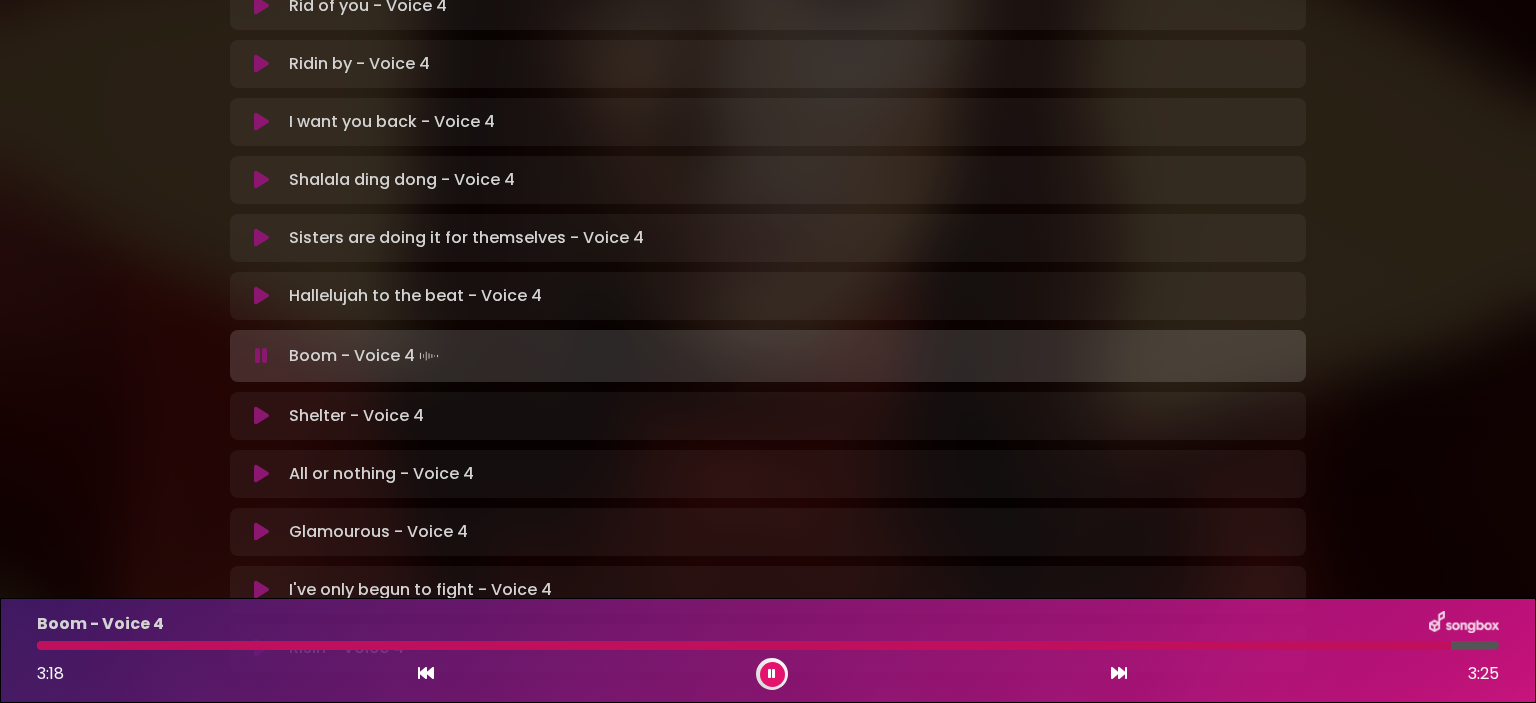 click on "Boom - Voice 4
3:18
3:25" at bounding box center (768, 650) 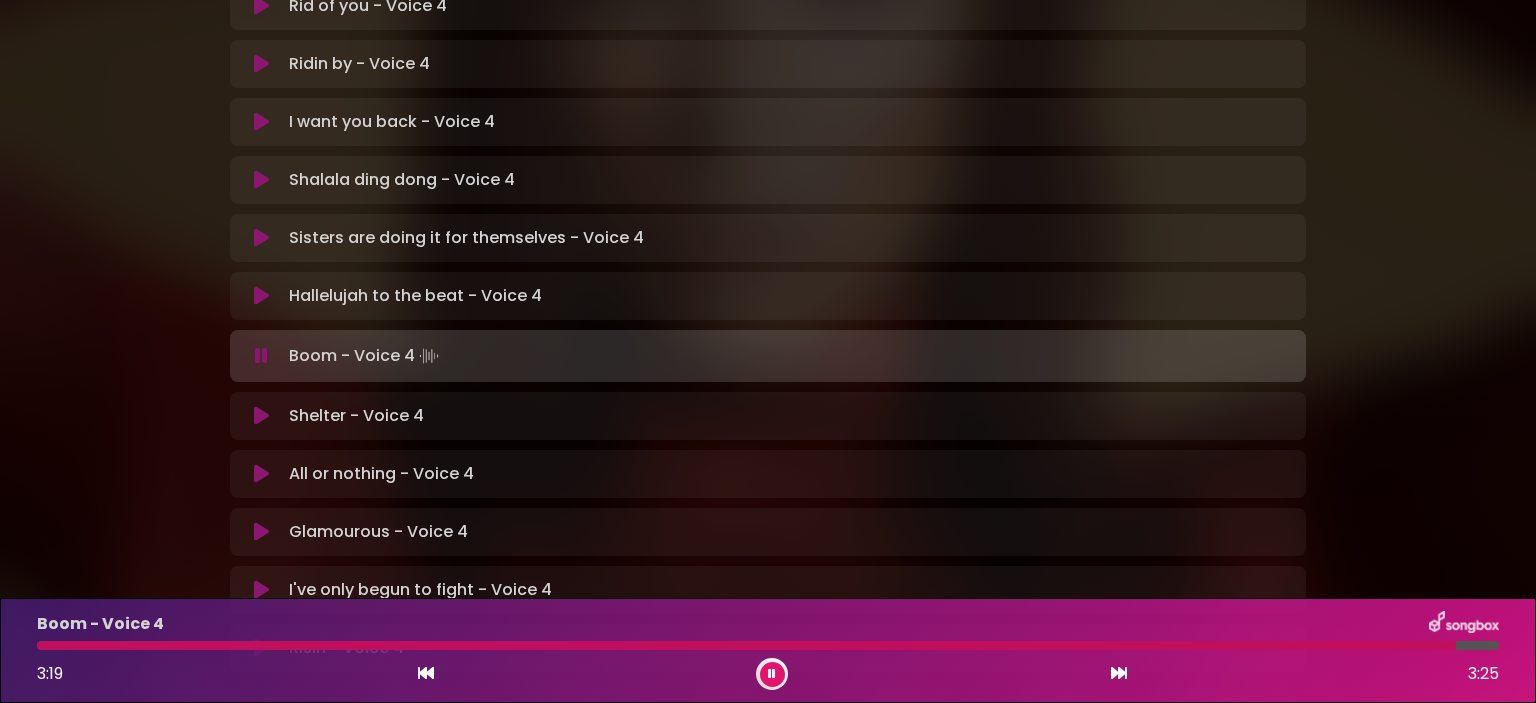click on "Boom - Voice 4
3:19
3:25" at bounding box center (768, 650) 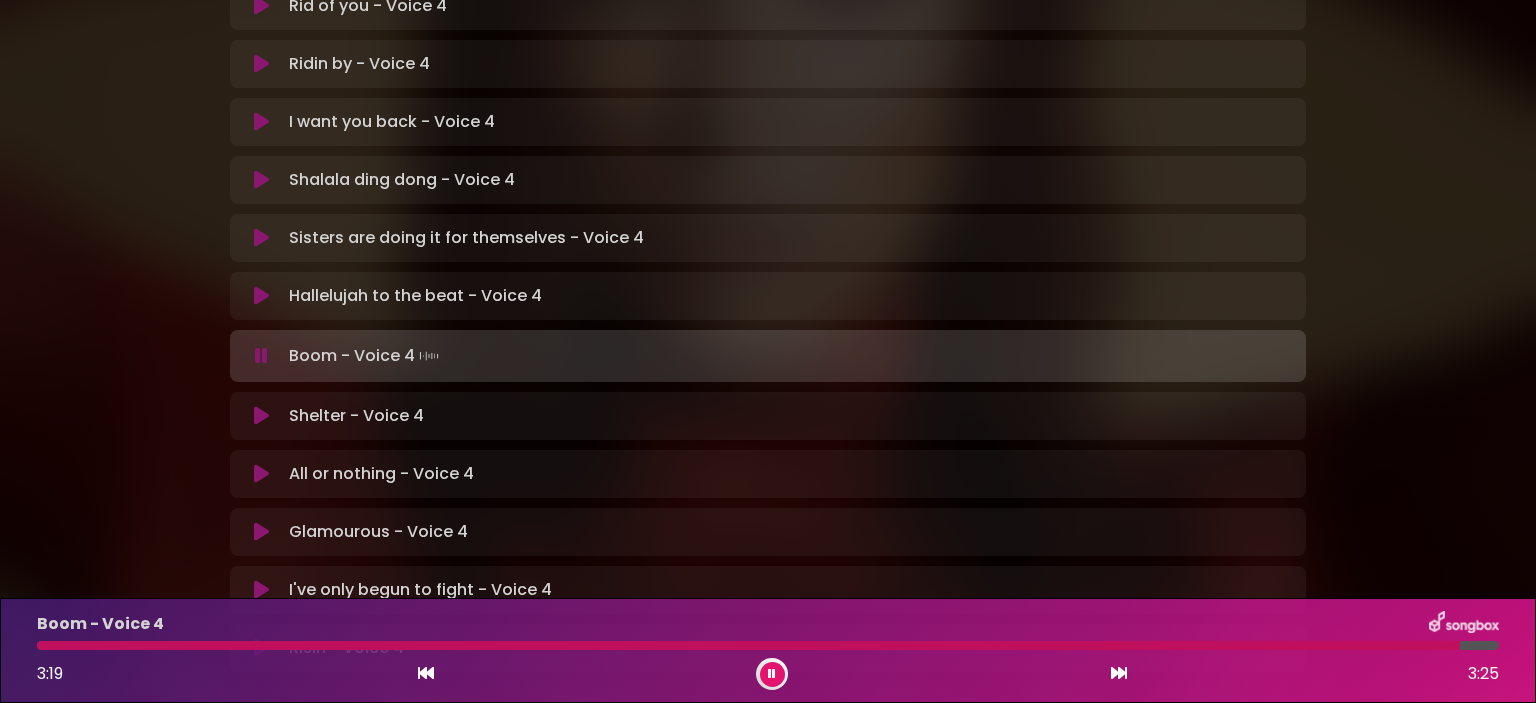 click at bounding box center [748, 645] 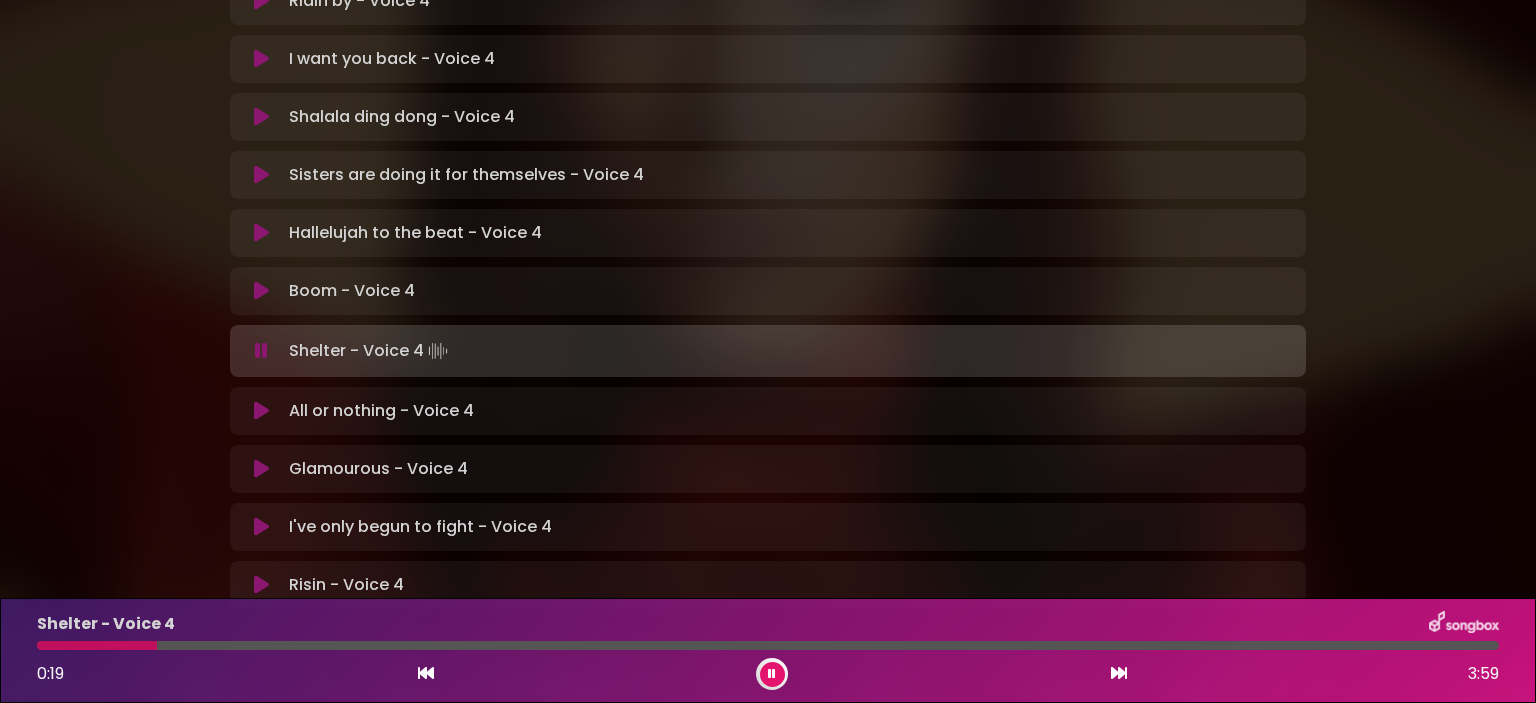 scroll, scrollTop: 527, scrollLeft: 0, axis: vertical 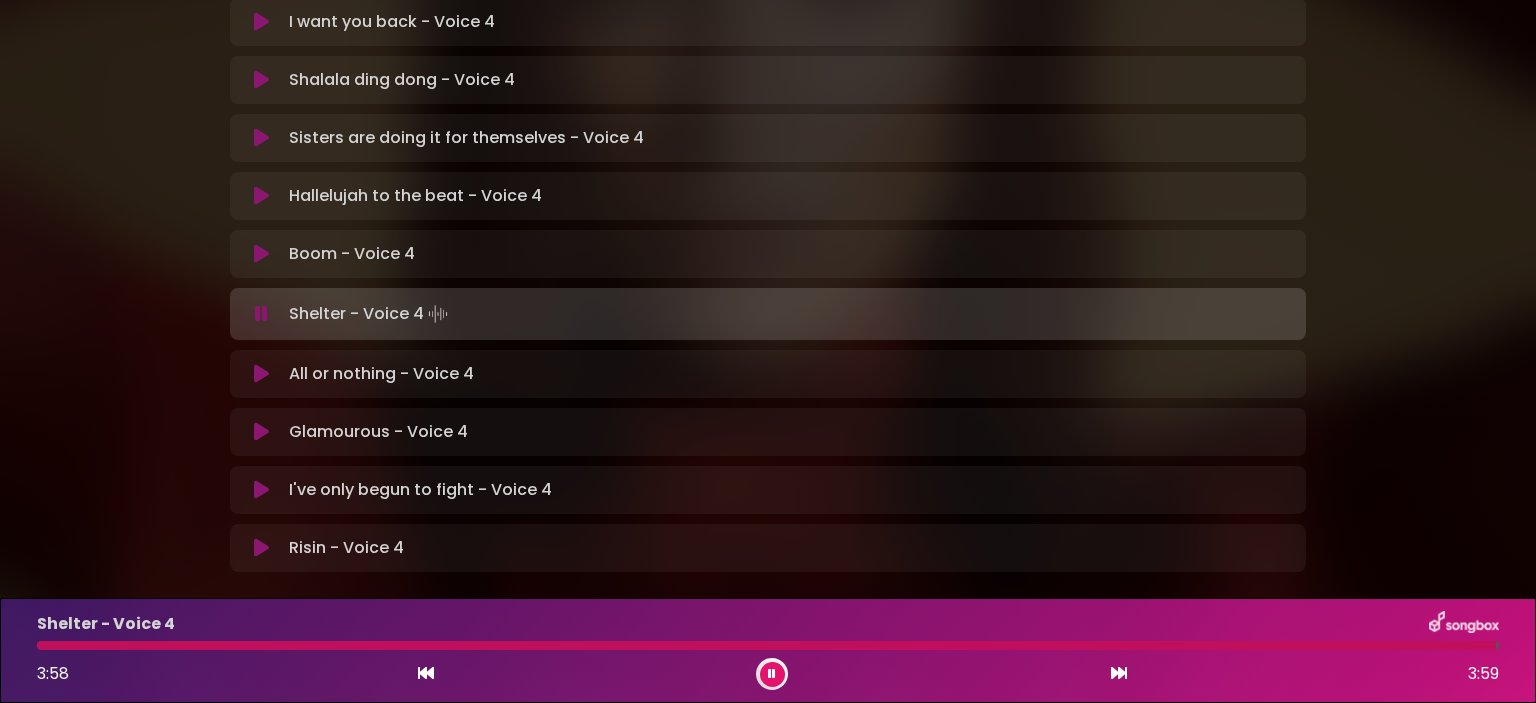 click at bounding box center (768, 645) 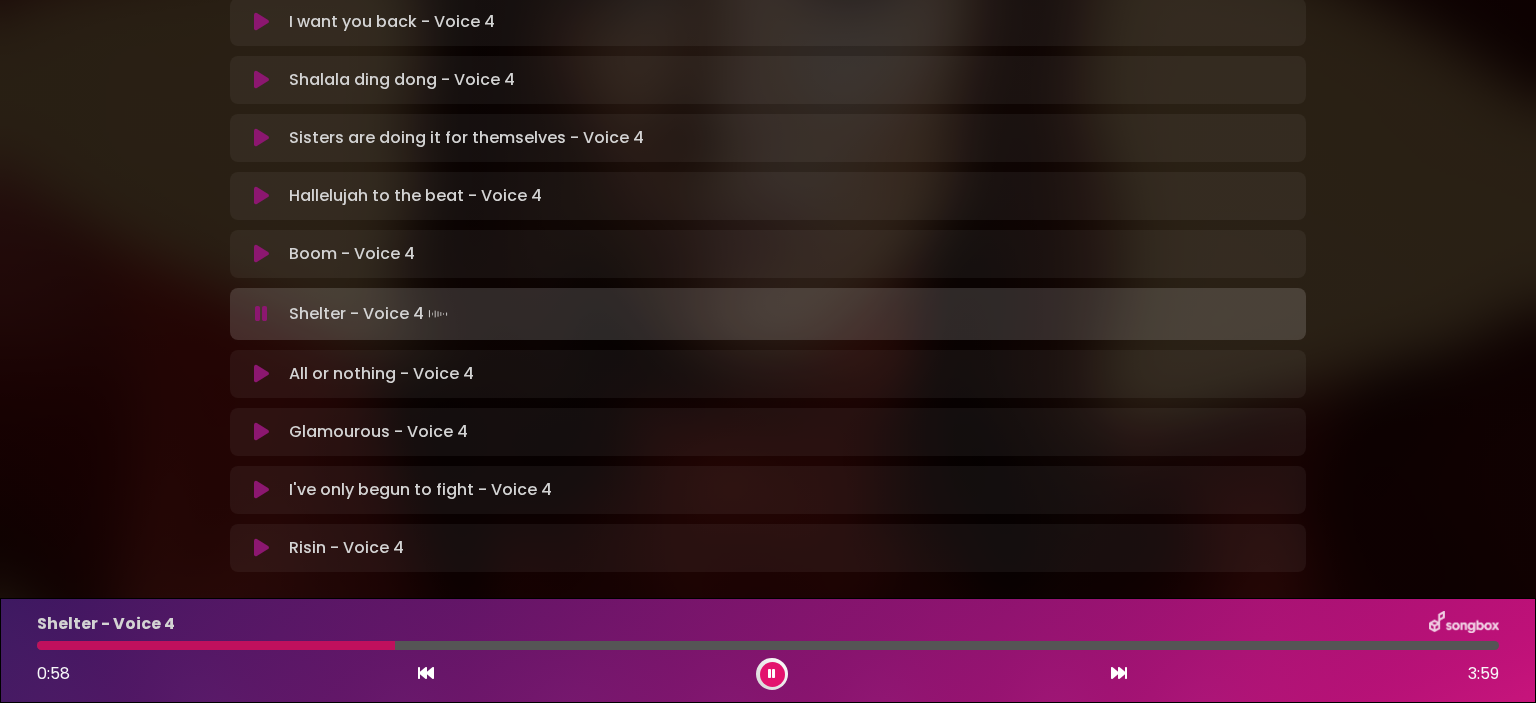 click on "Shelter - Voice 4
0:58
3:59" at bounding box center [768, 650] 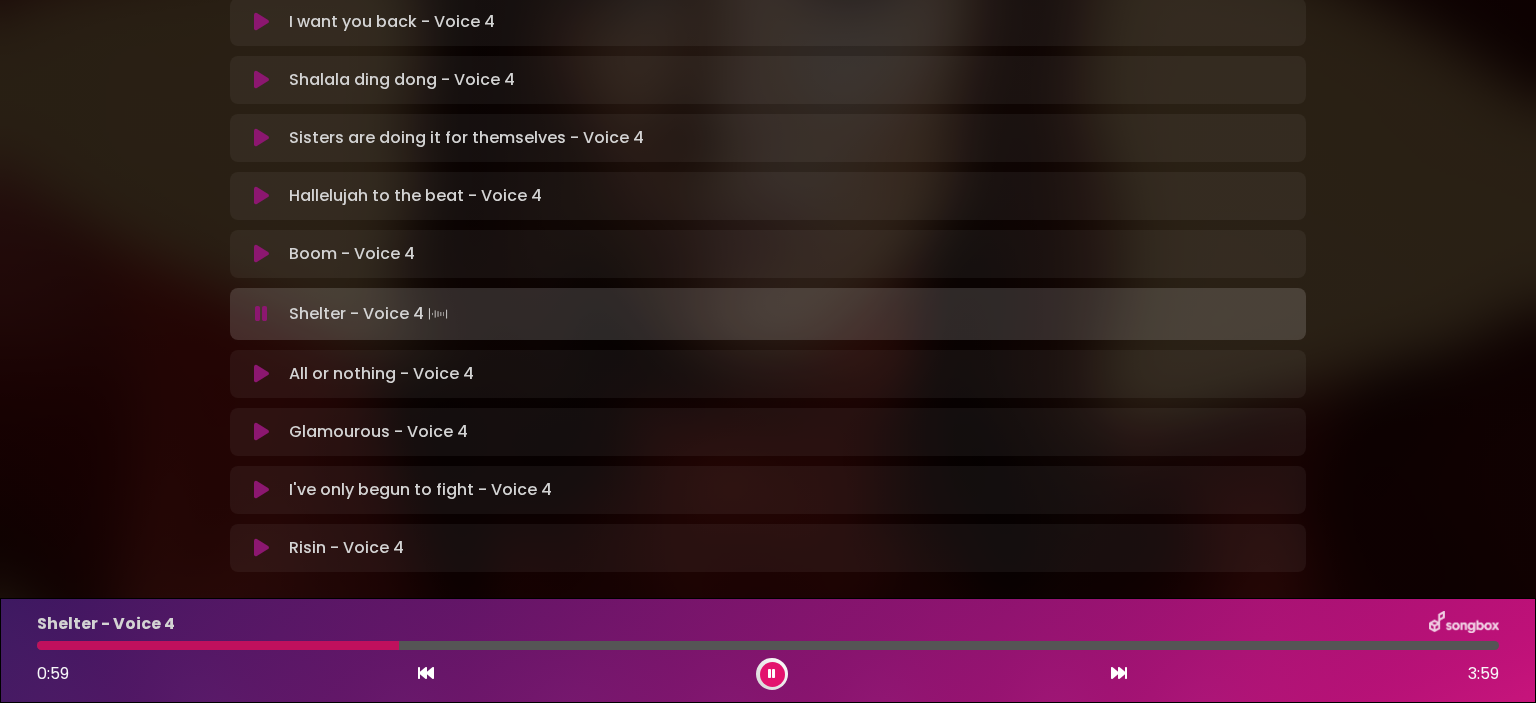 click at bounding box center (218, 645) 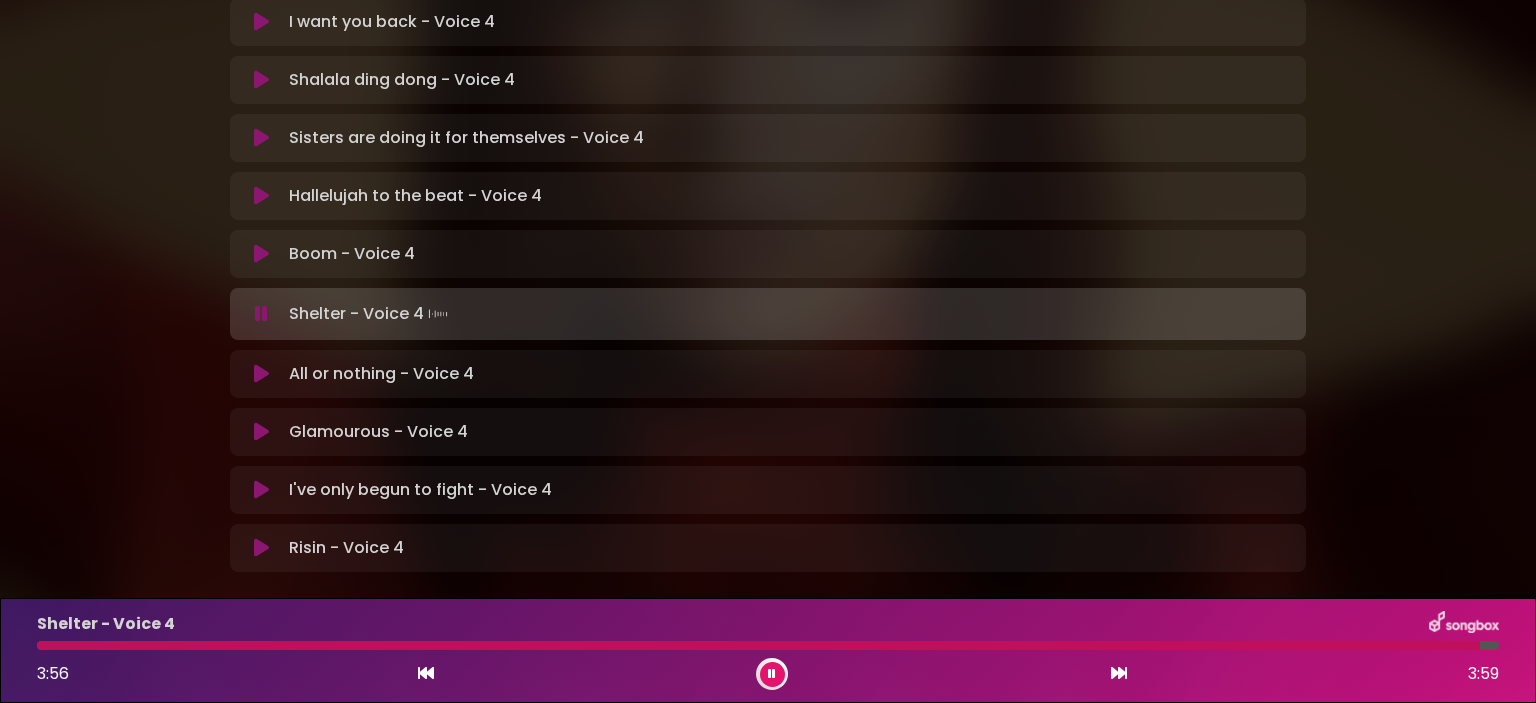 click at bounding box center (261, 374) 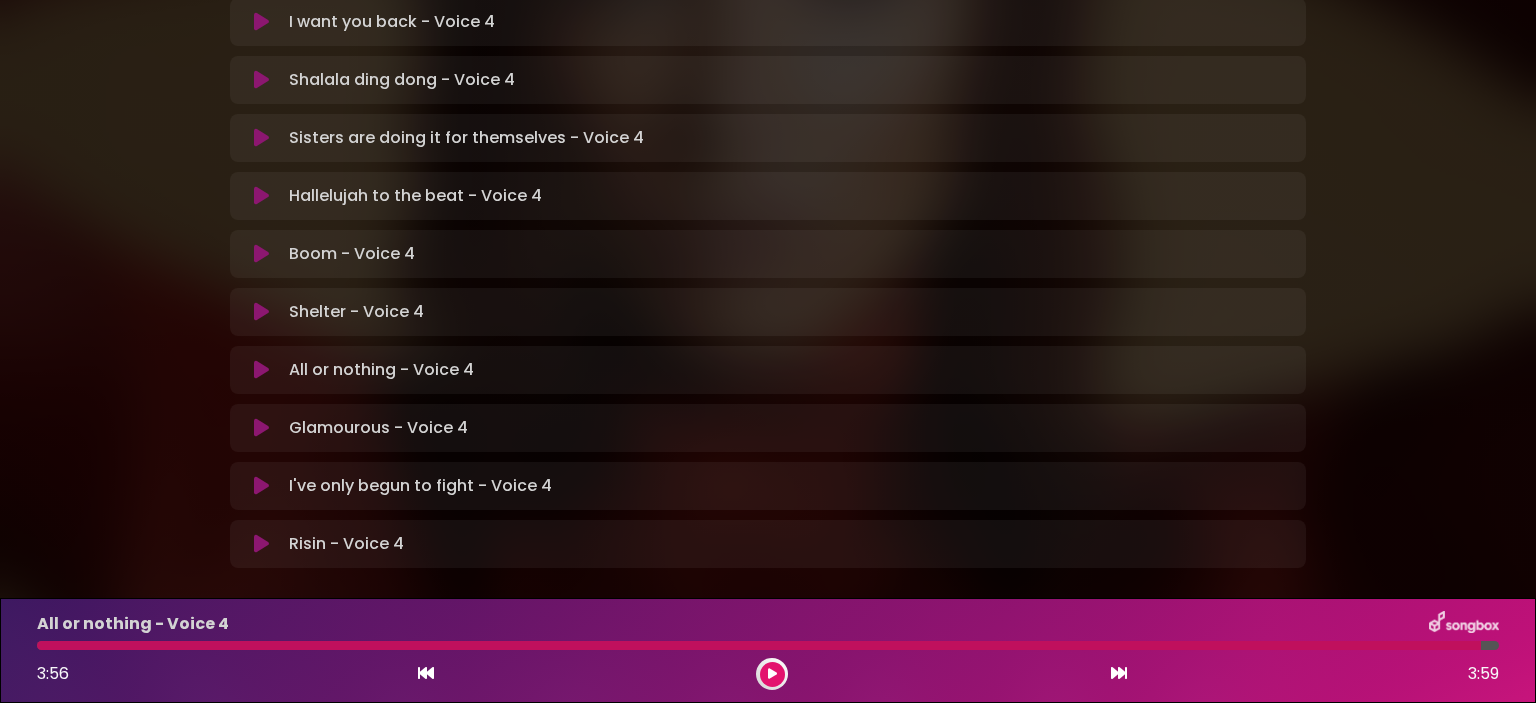 click at bounding box center (261, 370) 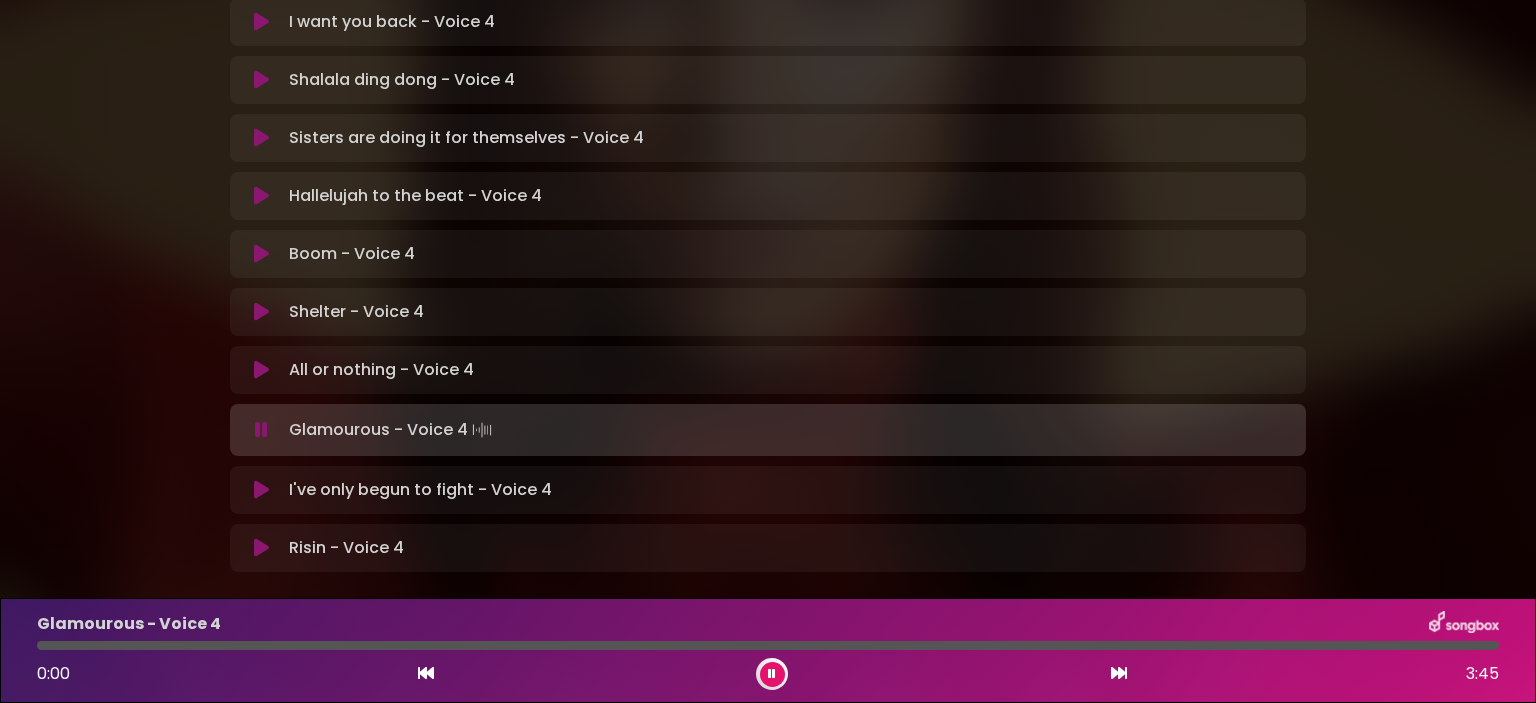 click at bounding box center (261, 370) 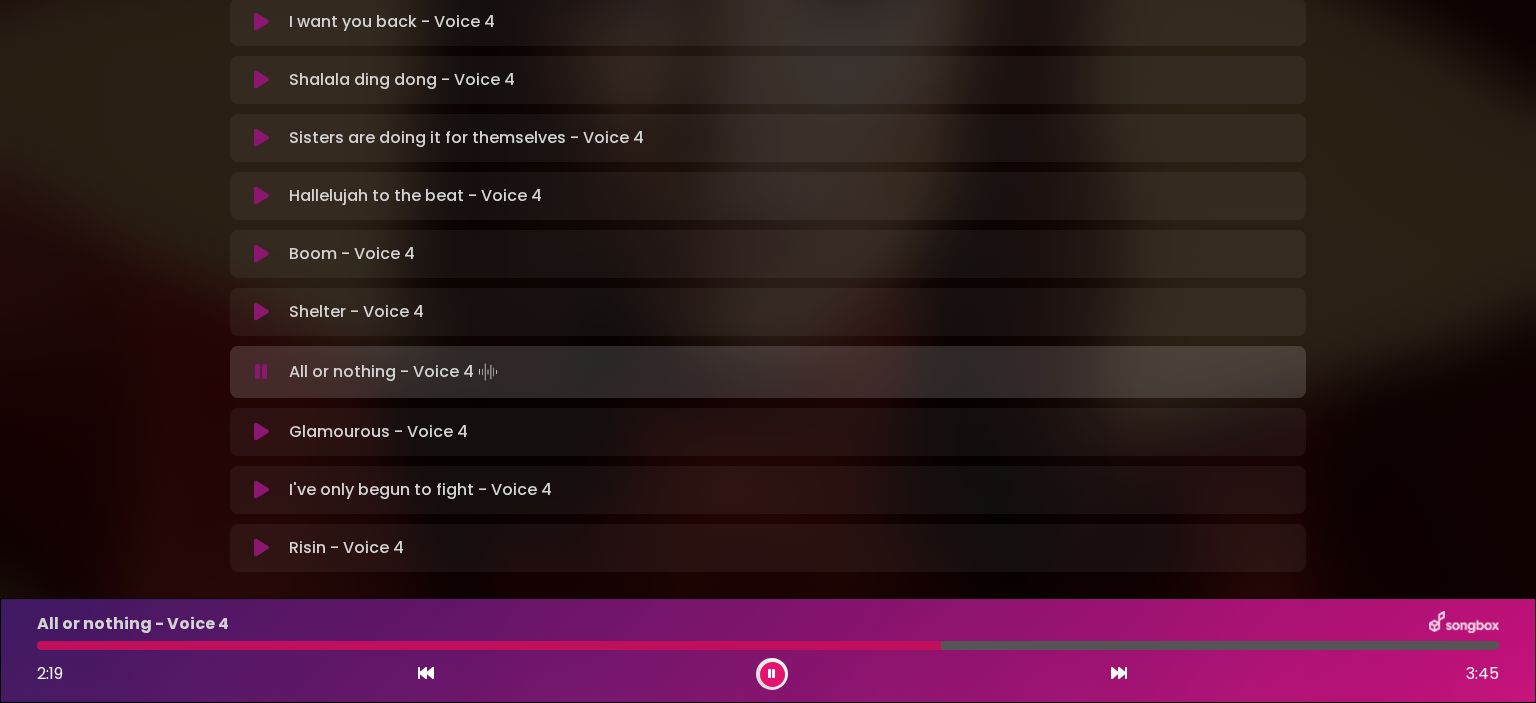 click at bounding box center (489, 645) 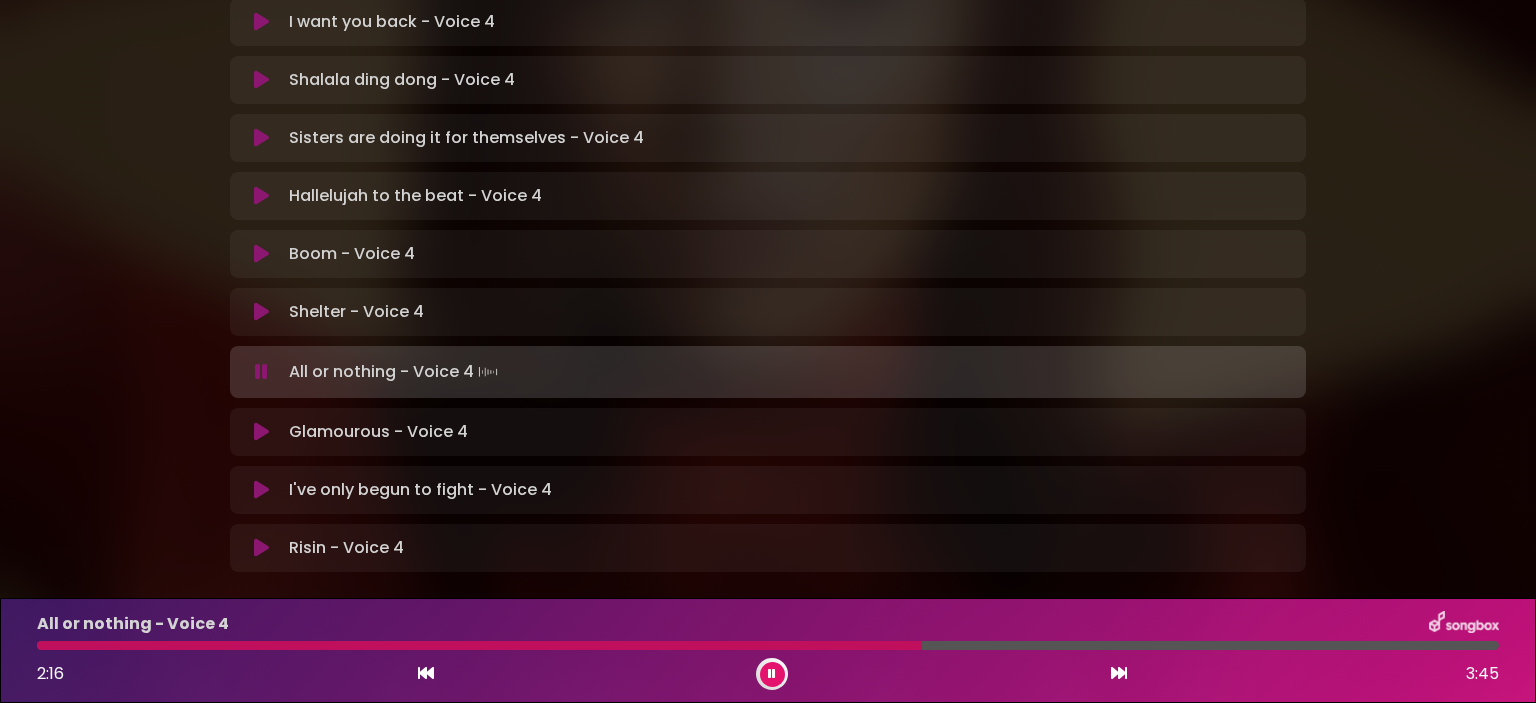 click at bounding box center [479, 645] 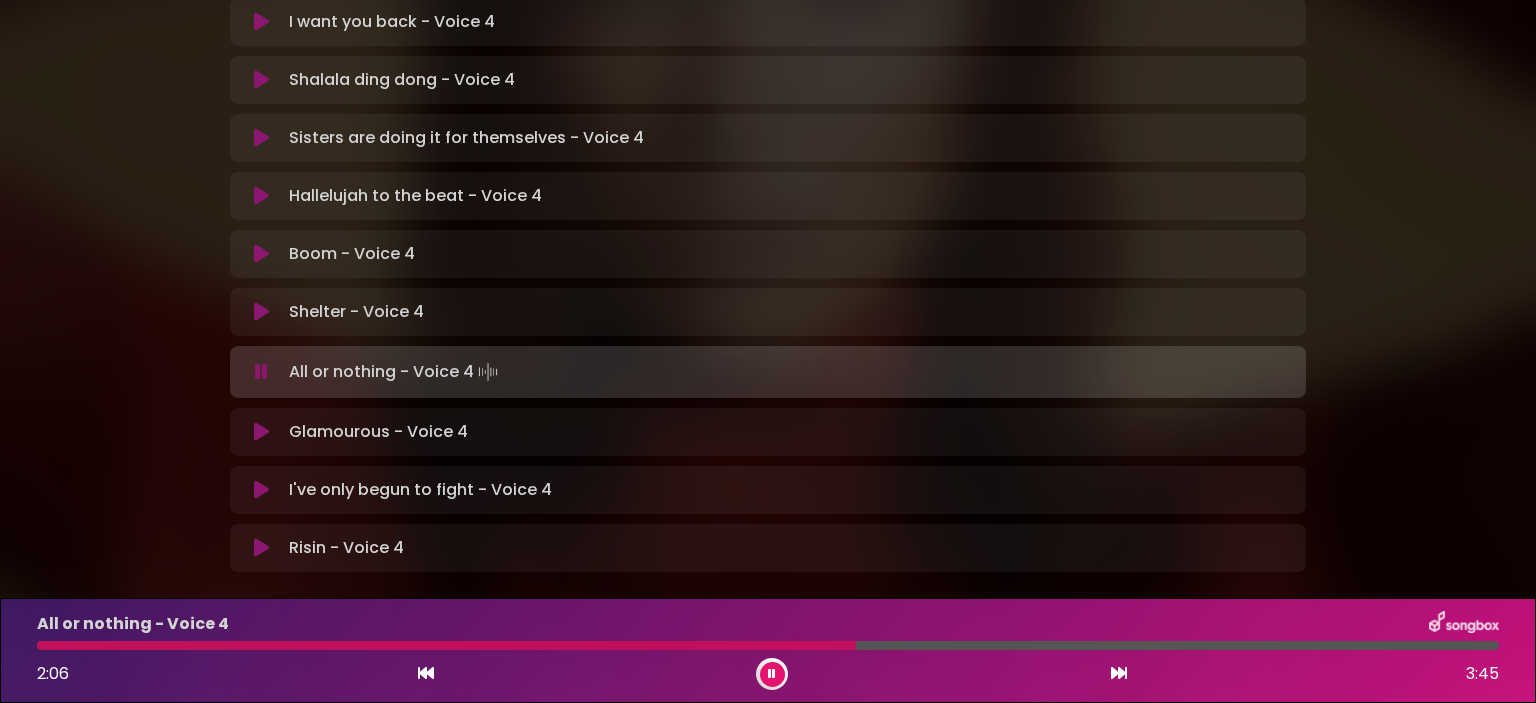 click at bounding box center [446, 645] 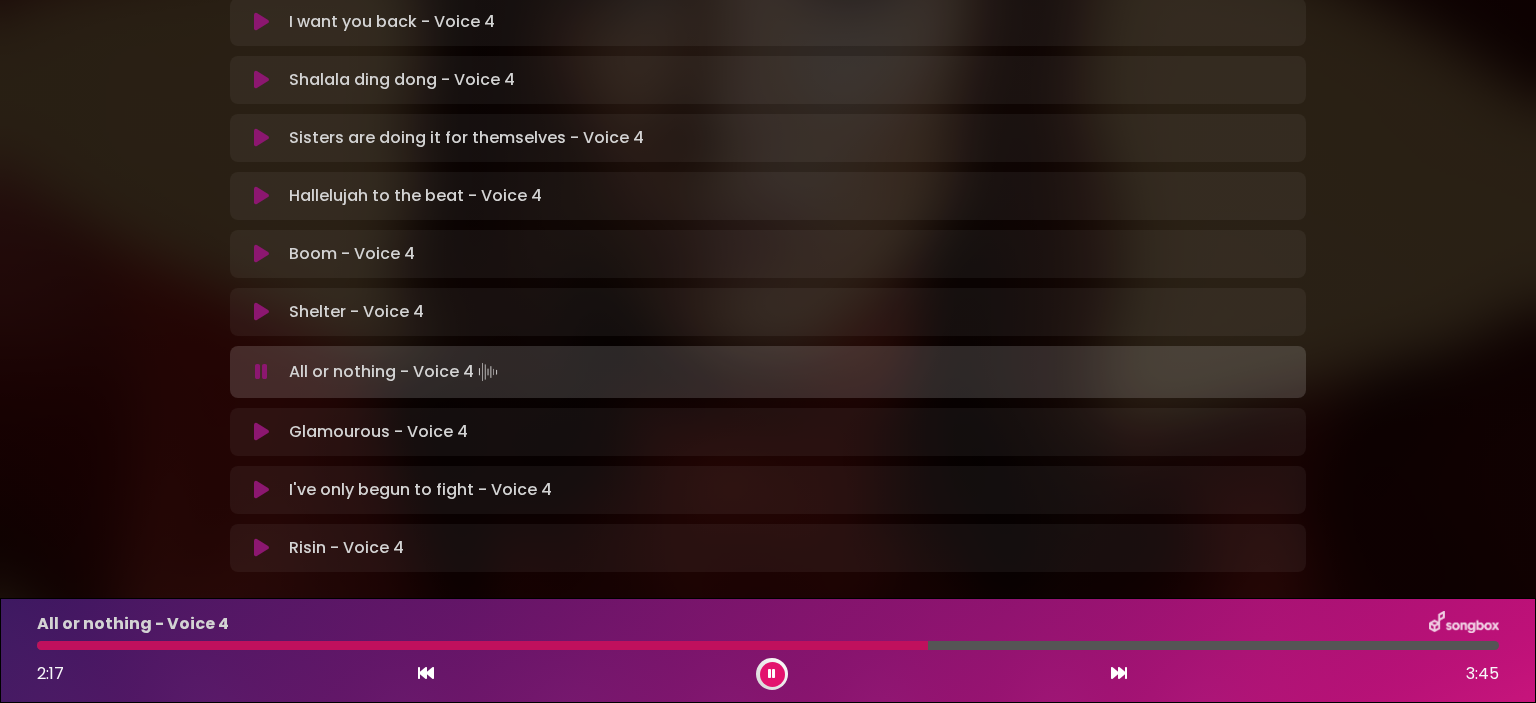 click at bounding box center [482, 645] 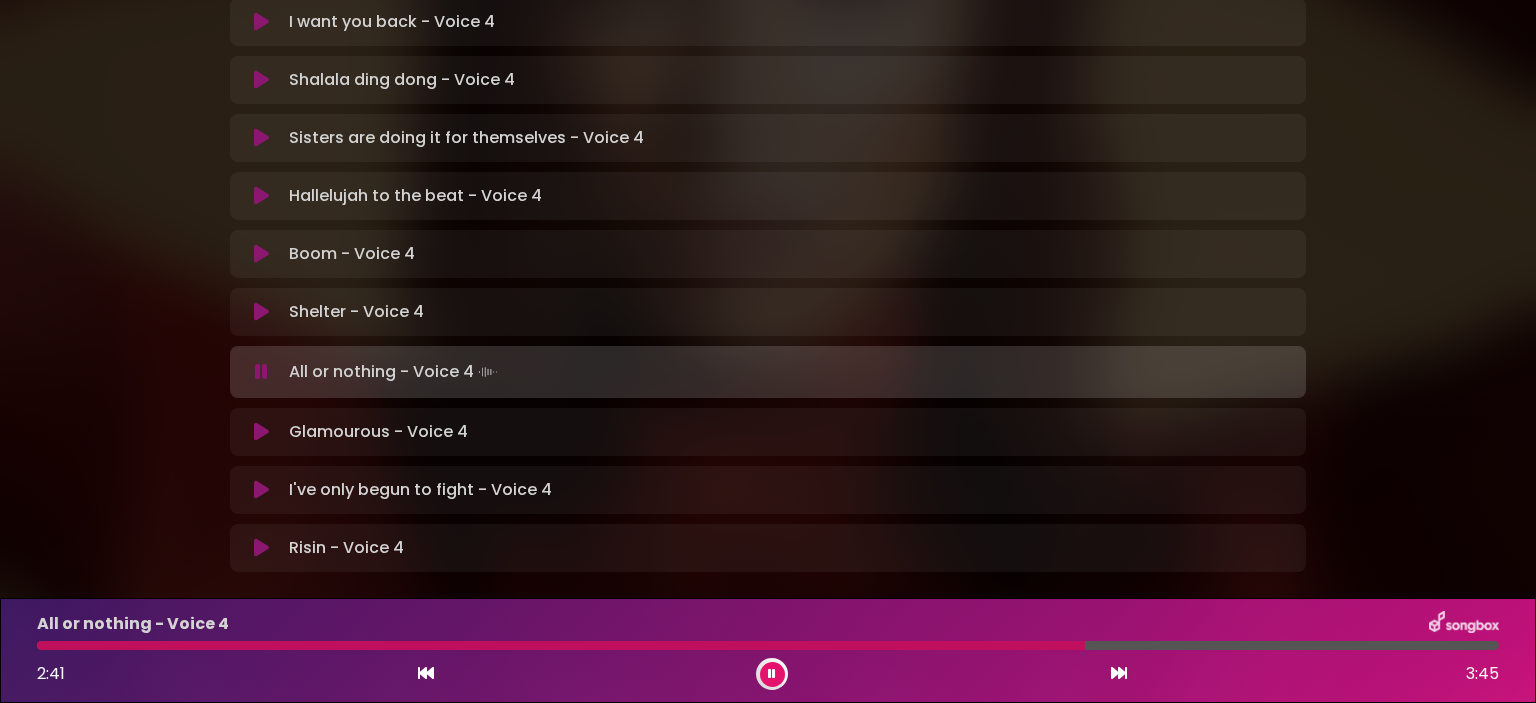 click at bounding box center (768, 645) 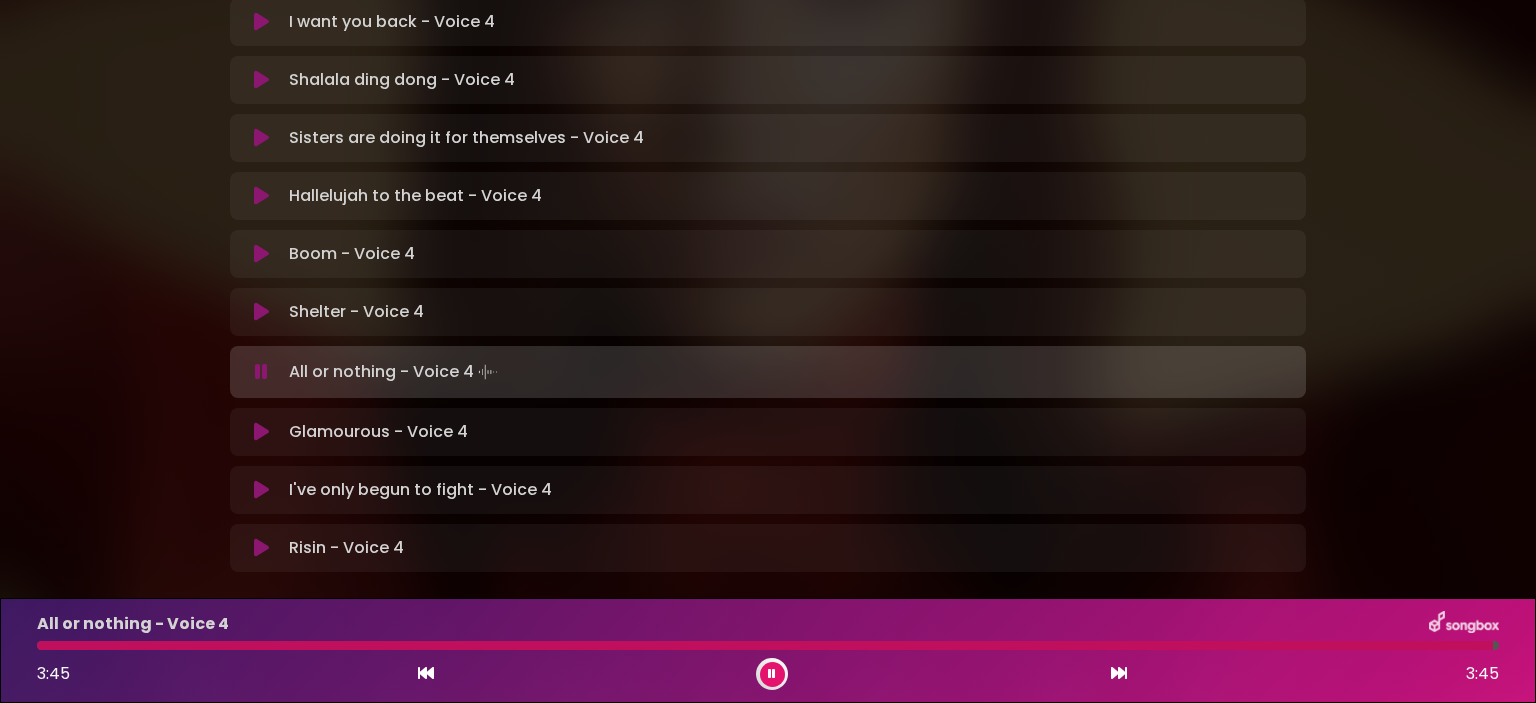 click at bounding box center [765, 645] 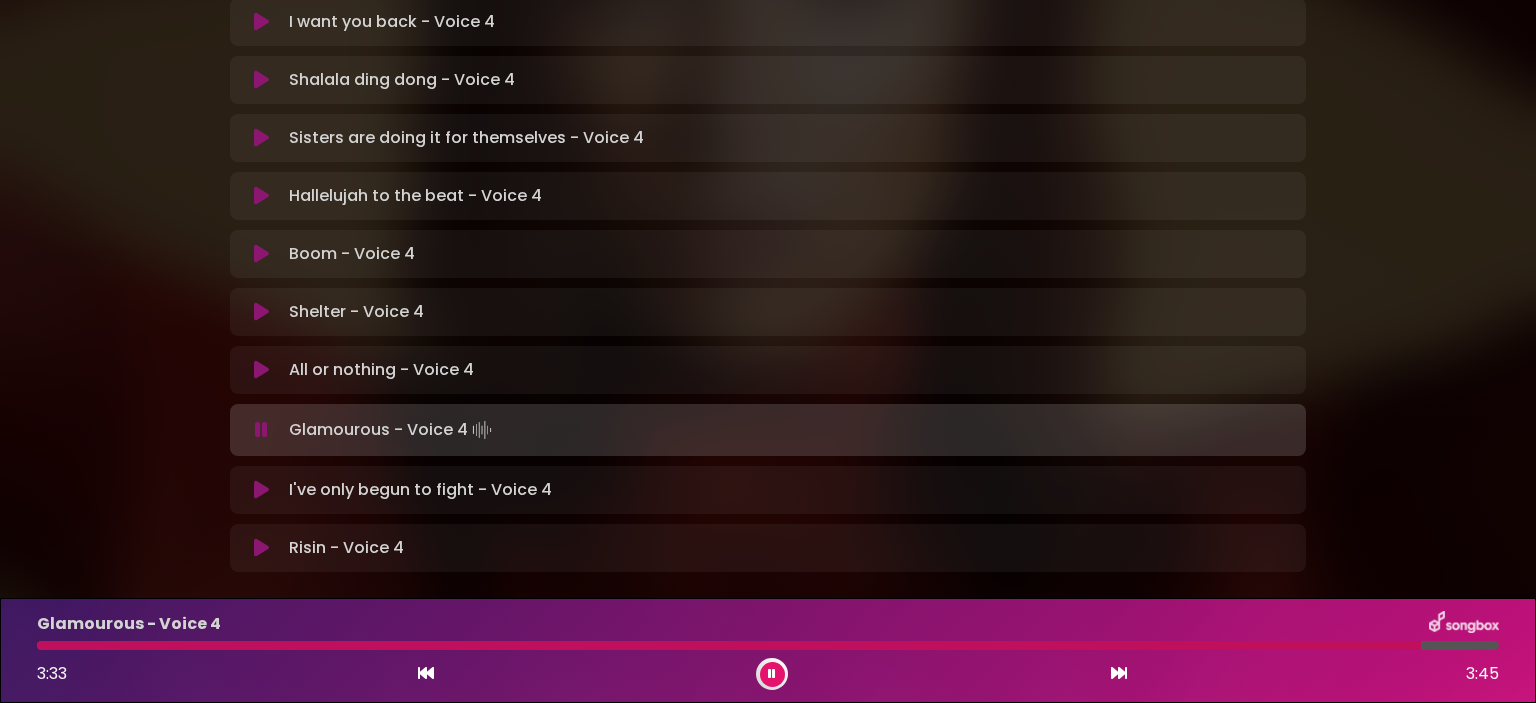 click on "Glamourous - Voice 4
3:33
3:45" at bounding box center (768, 650) 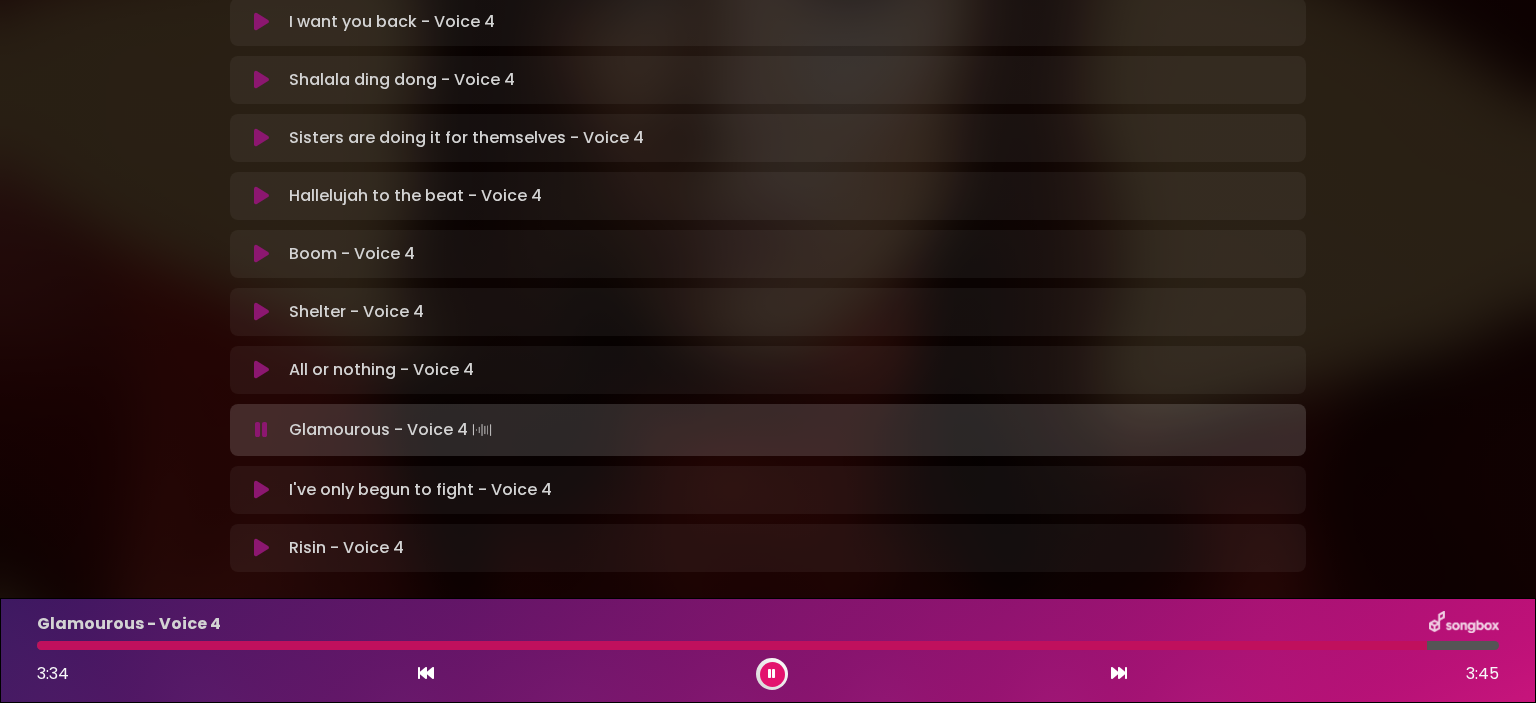 click at bounding box center [732, 645] 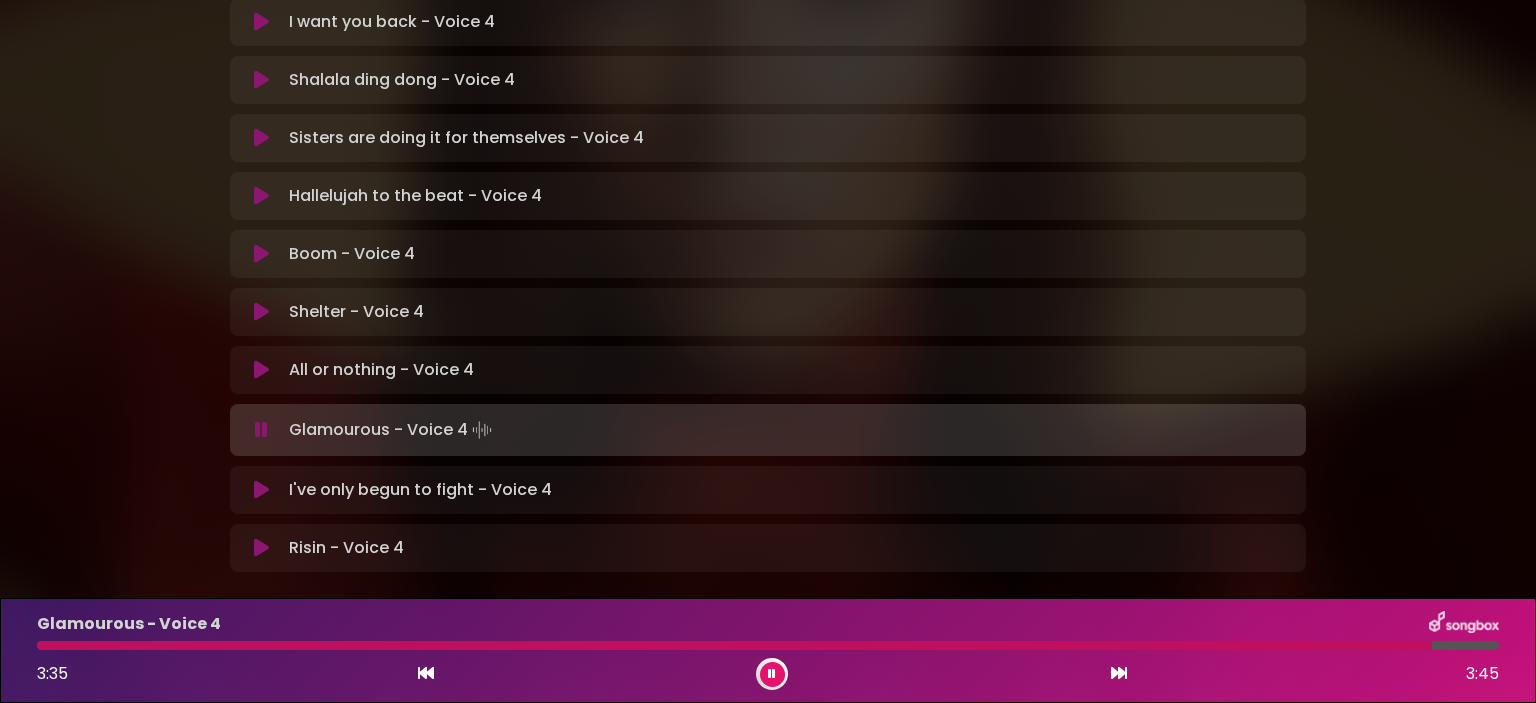 click at bounding box center [261, 490] 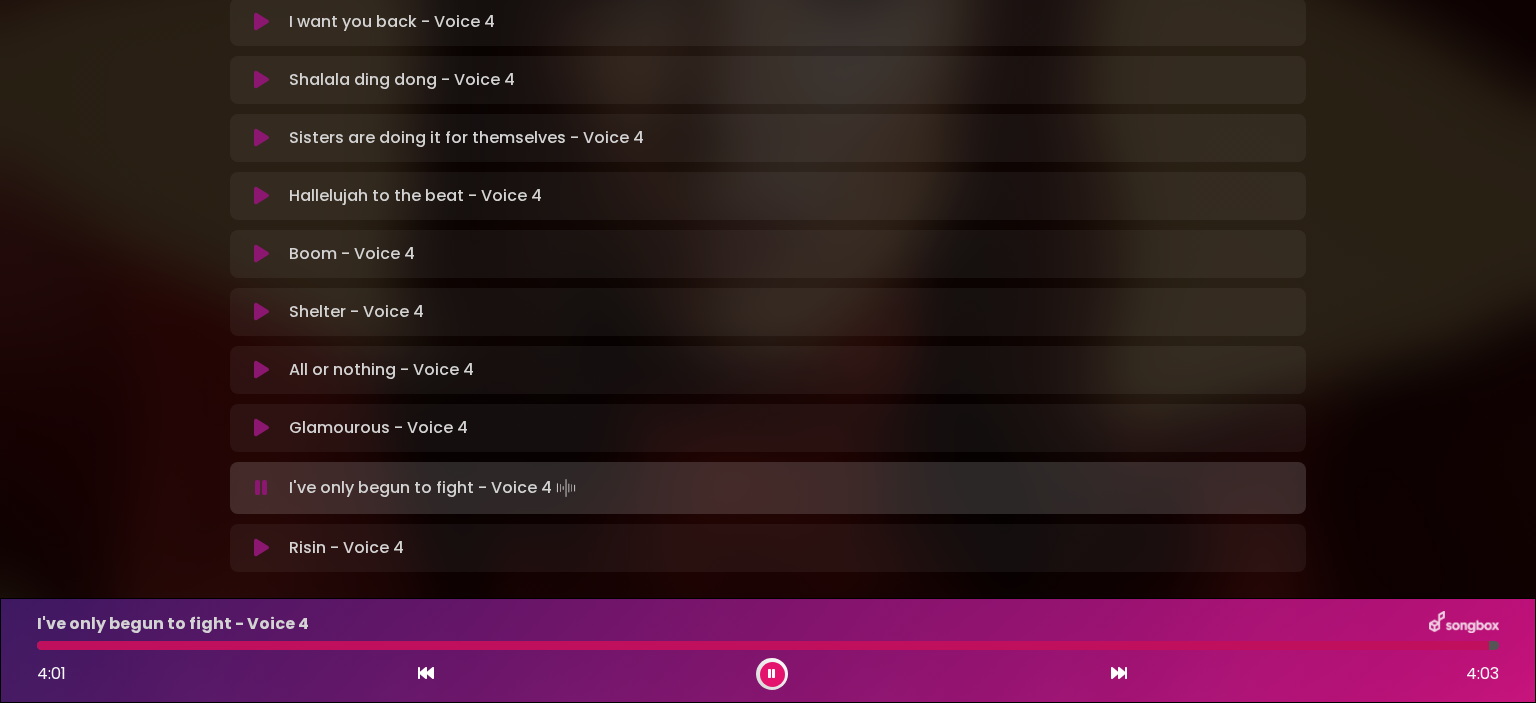 click at bounding box center [763, 645] 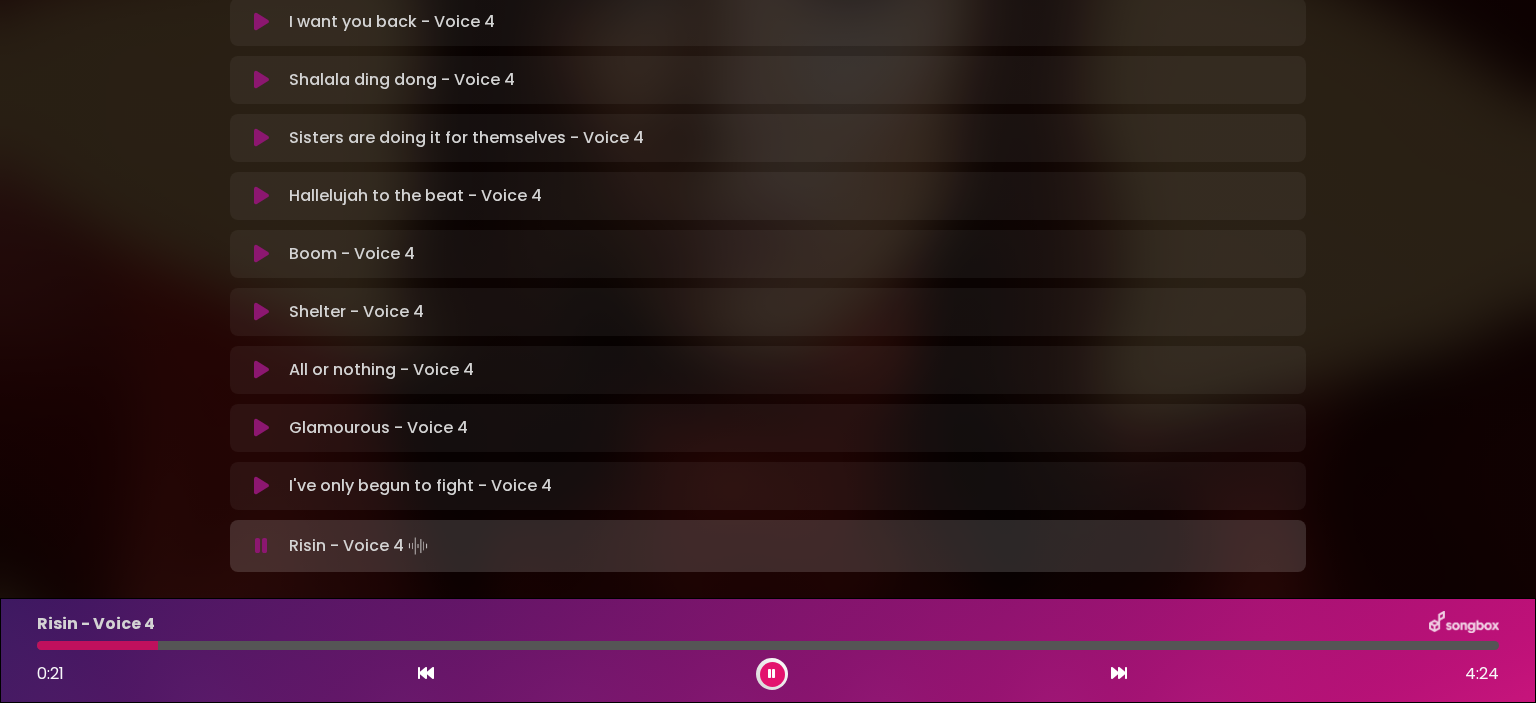 click at bounding box center (97, 645) 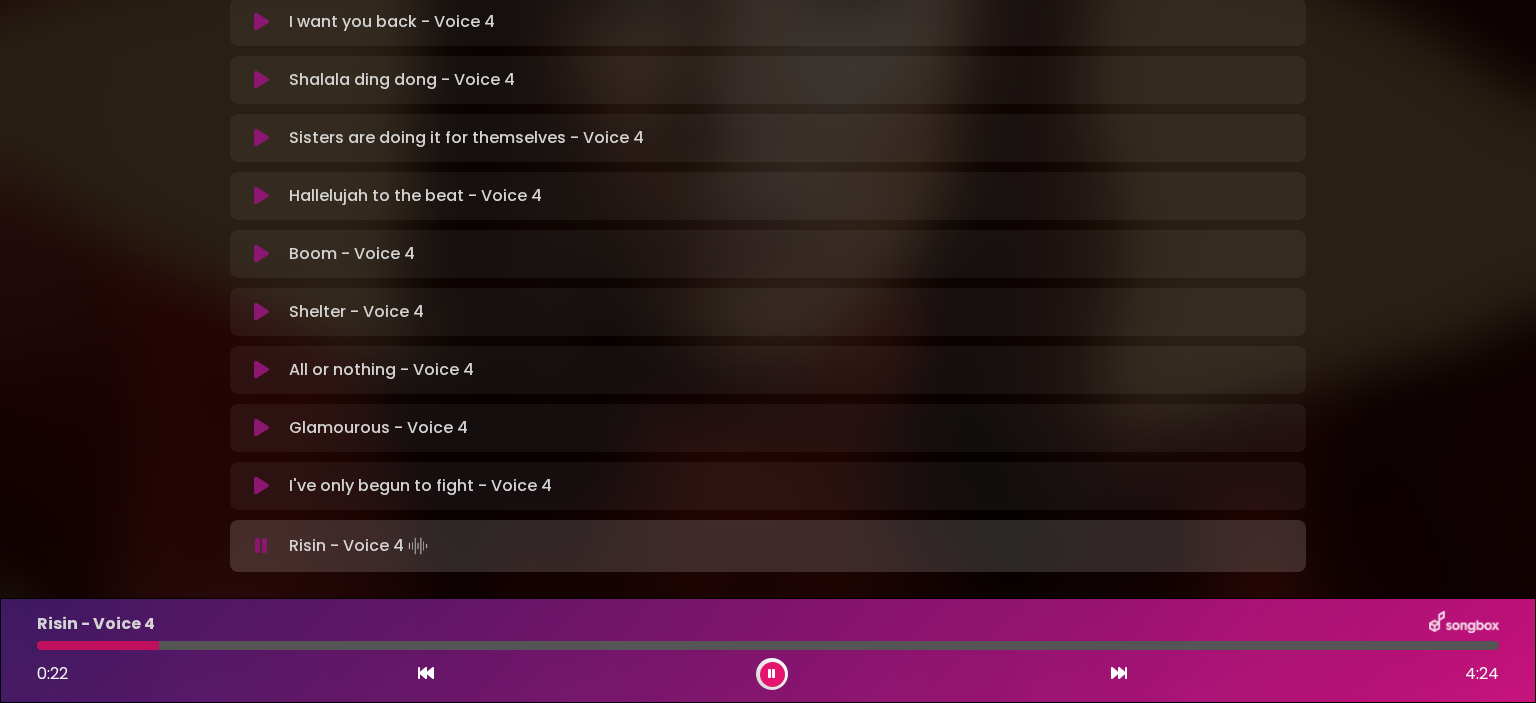 click at bounding box center [98, 645] 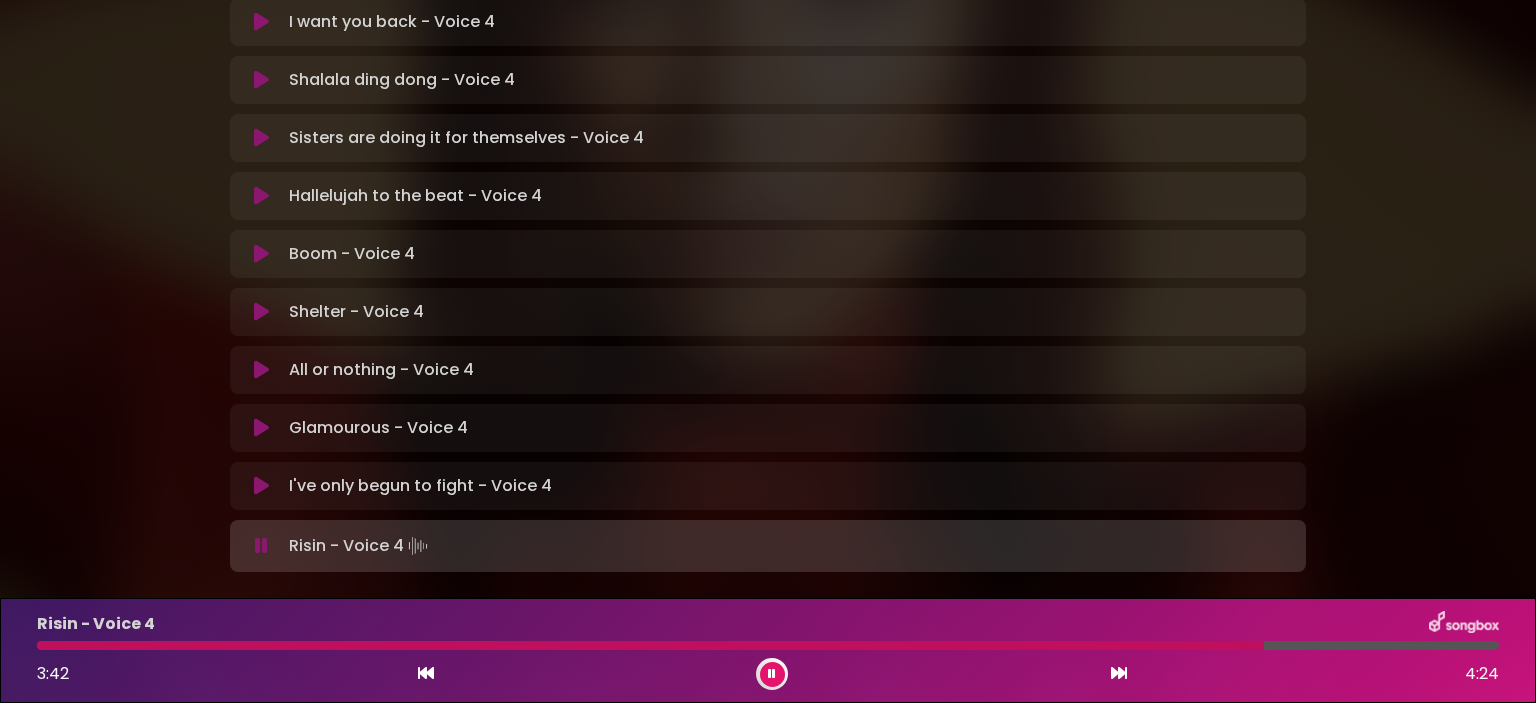 click at bounding box center (650, 645) 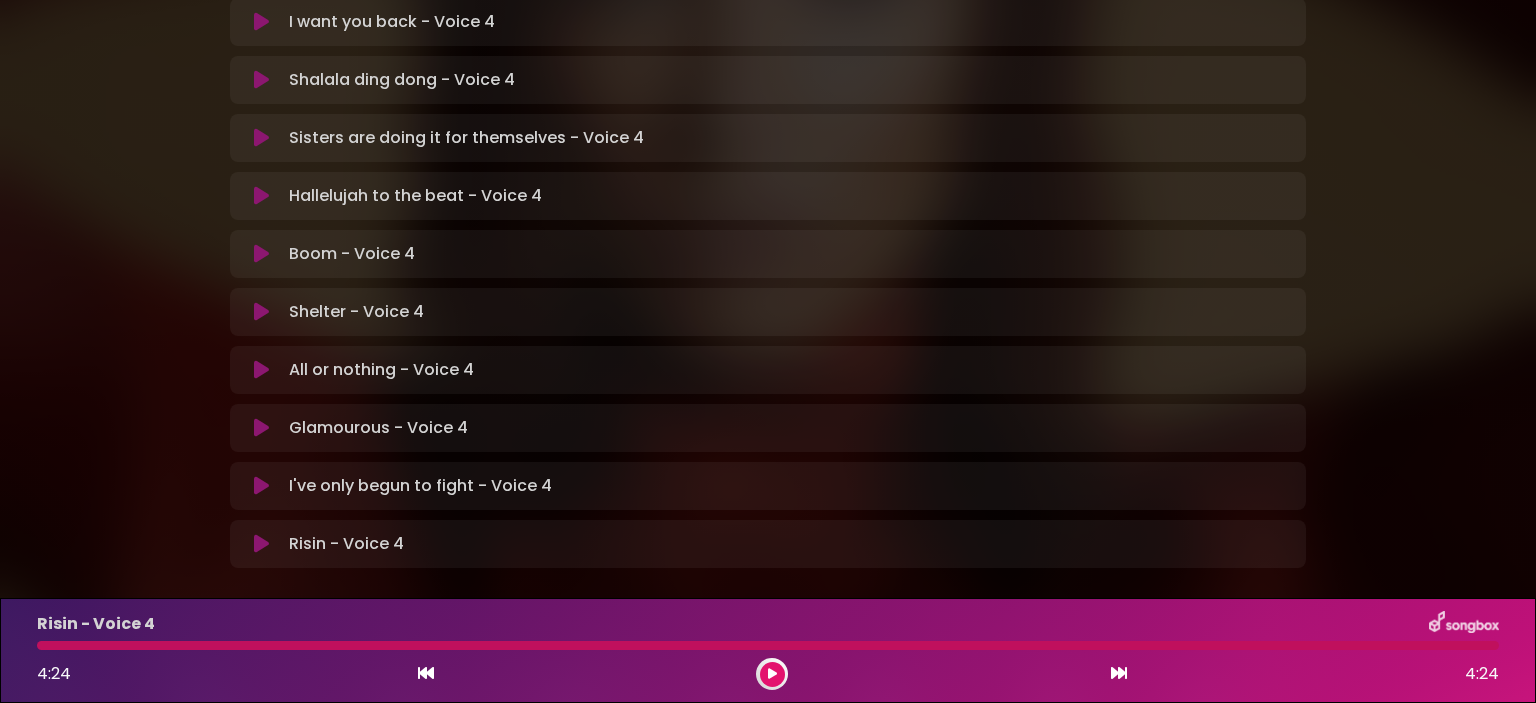 click at bounding box center (261, 544) 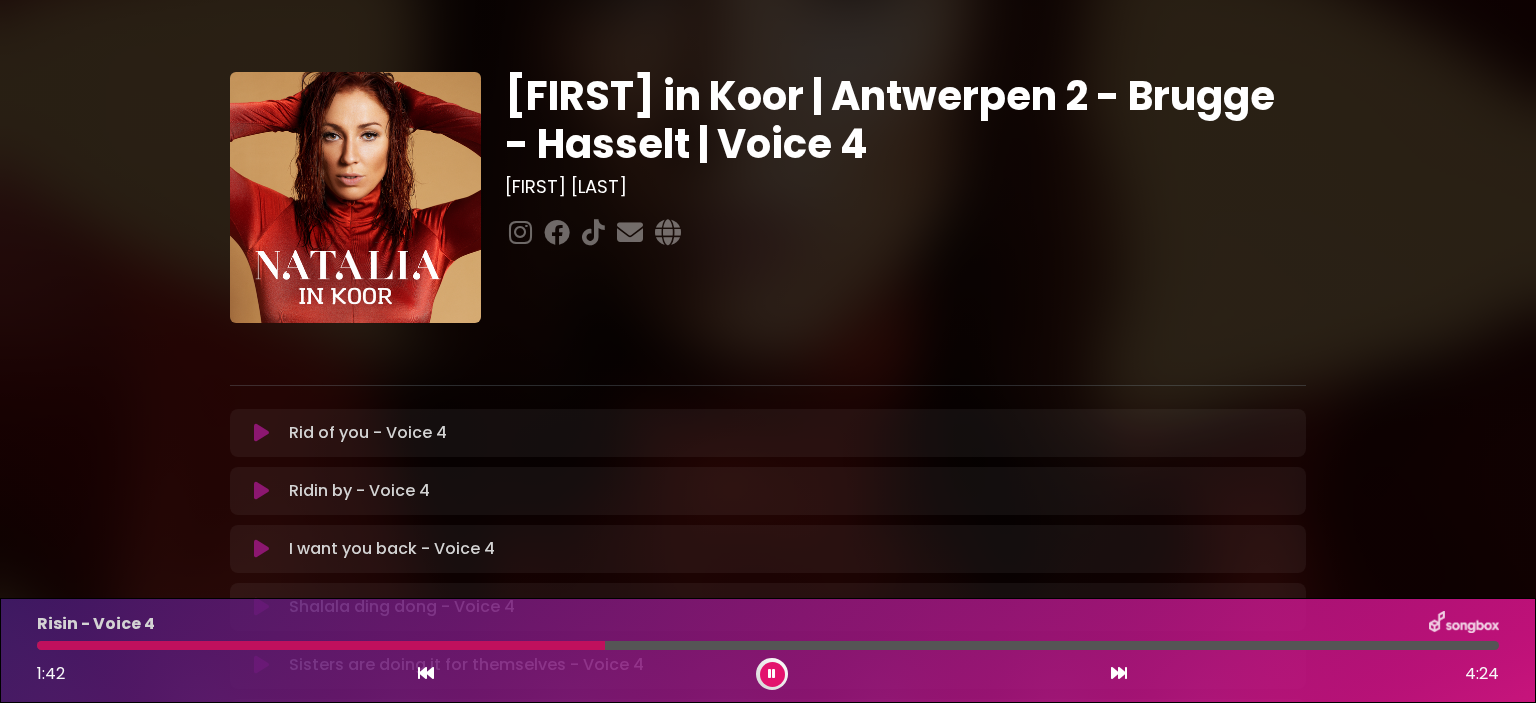 scroll, scrollTop: 0, scrollLeft: 0, axis: both 